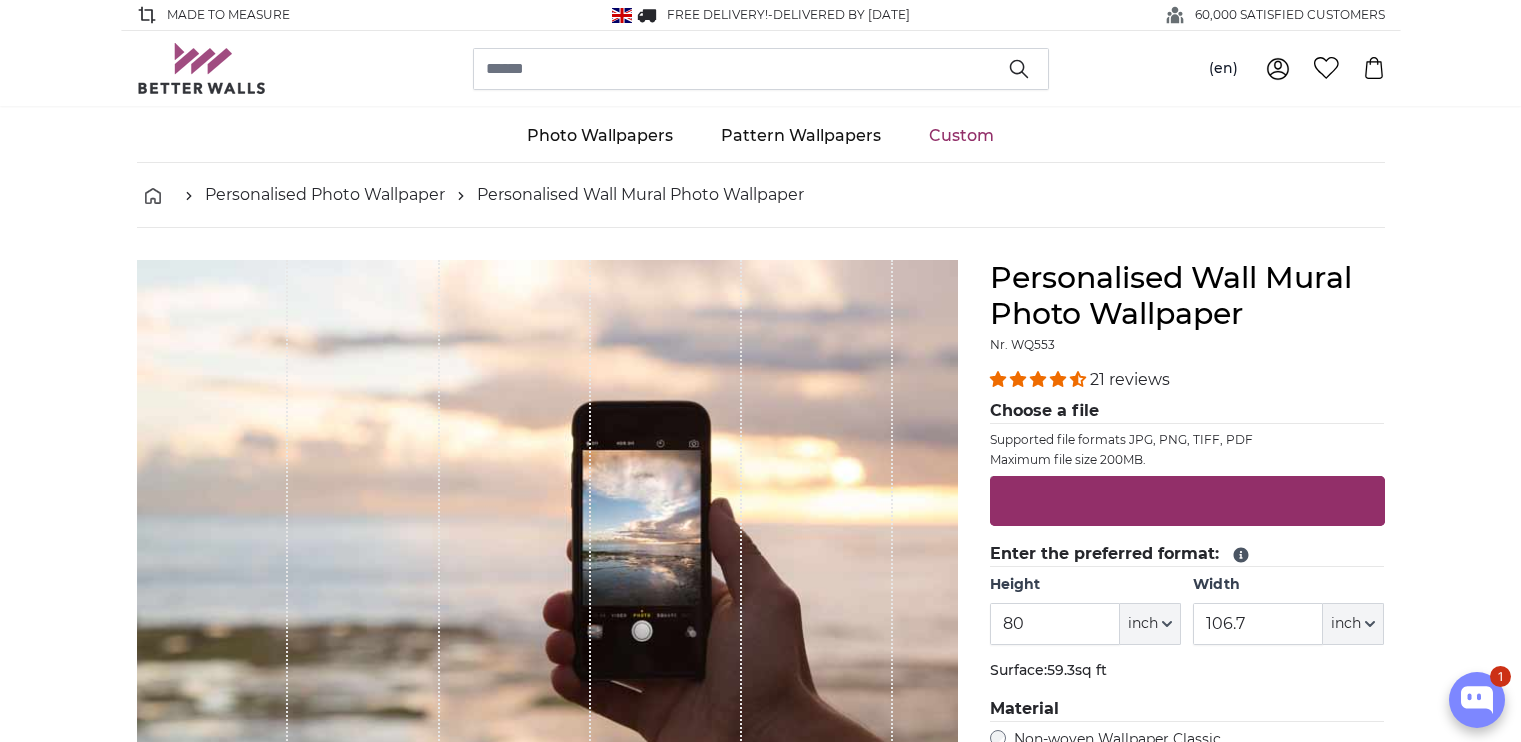 scroll, scrollTop: 259, scrollLeft: 0, axis: vertical 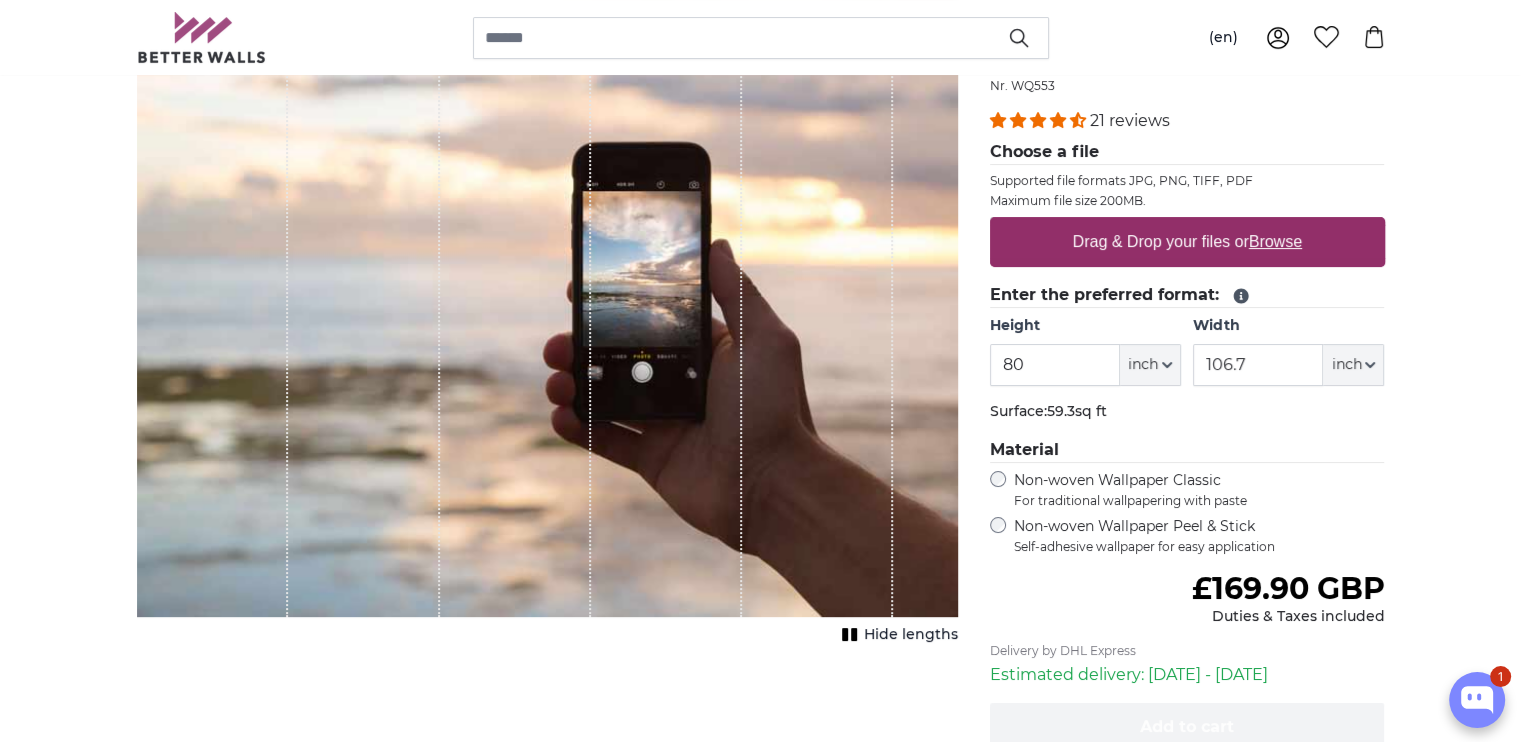click on "Browse" at bounding box center (1275, 241) 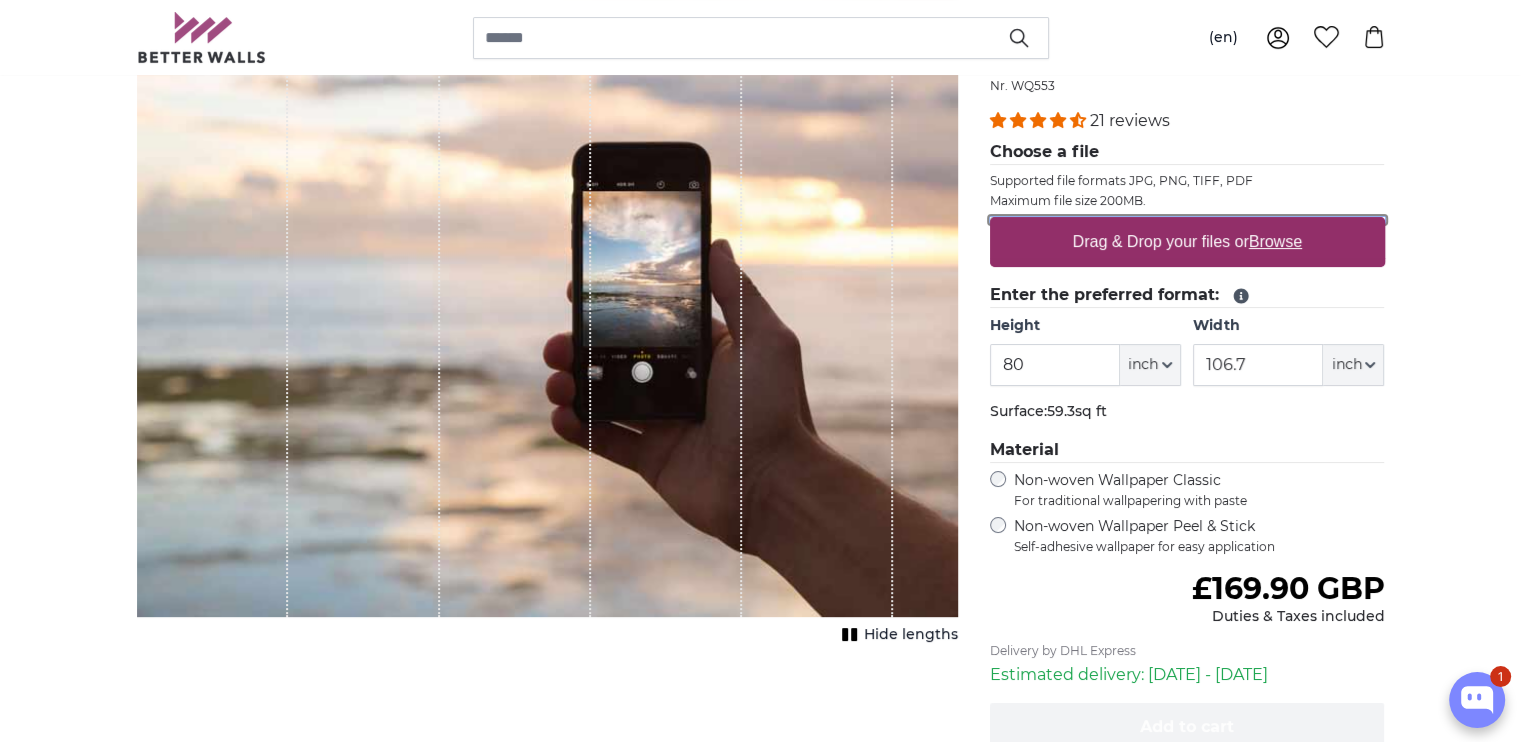 type on "**********" 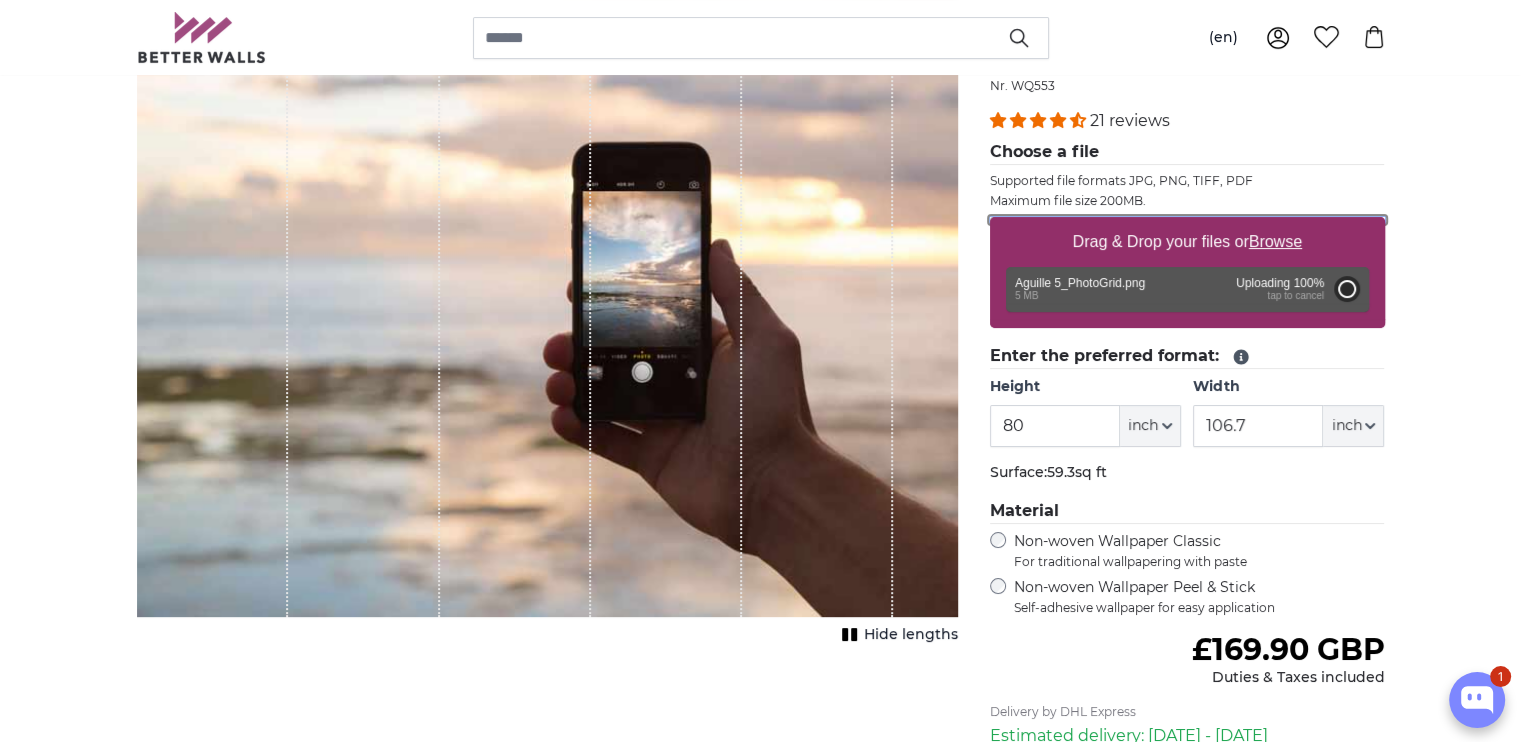 type on "74" 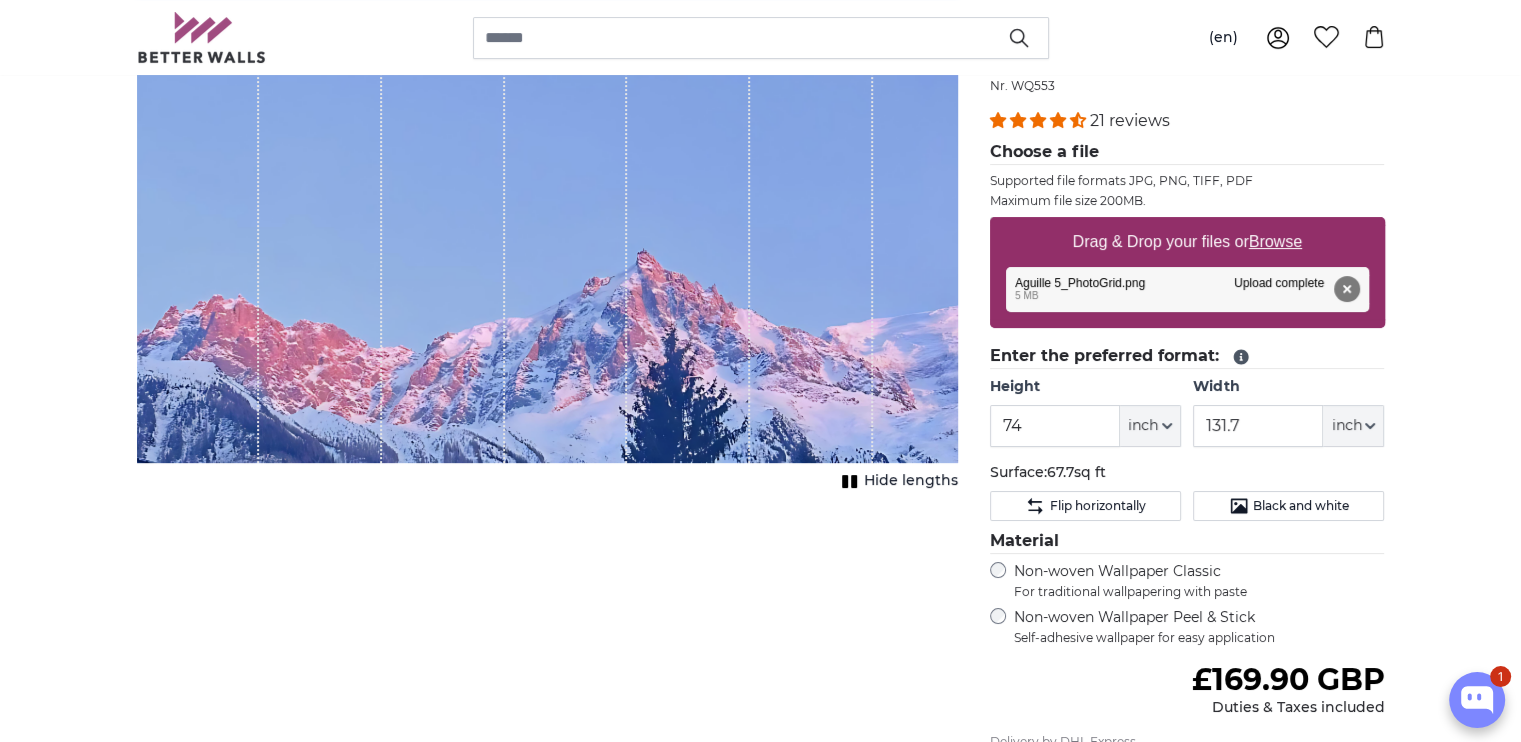 drag, startPoint x: 1473, startPoint y: 321, endPoint x: 1421, endPoint y: 334, distance: 53.600372 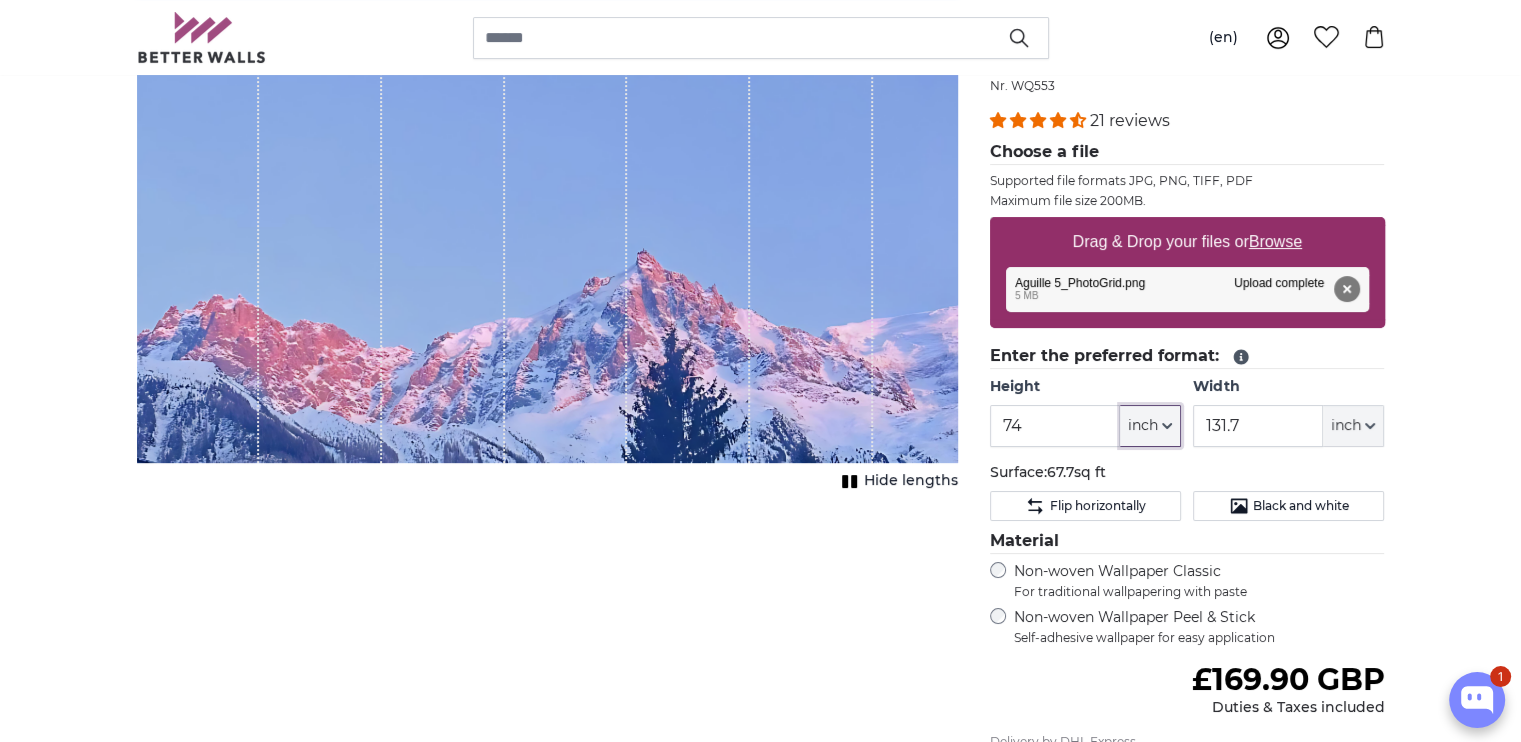 click on "inch" 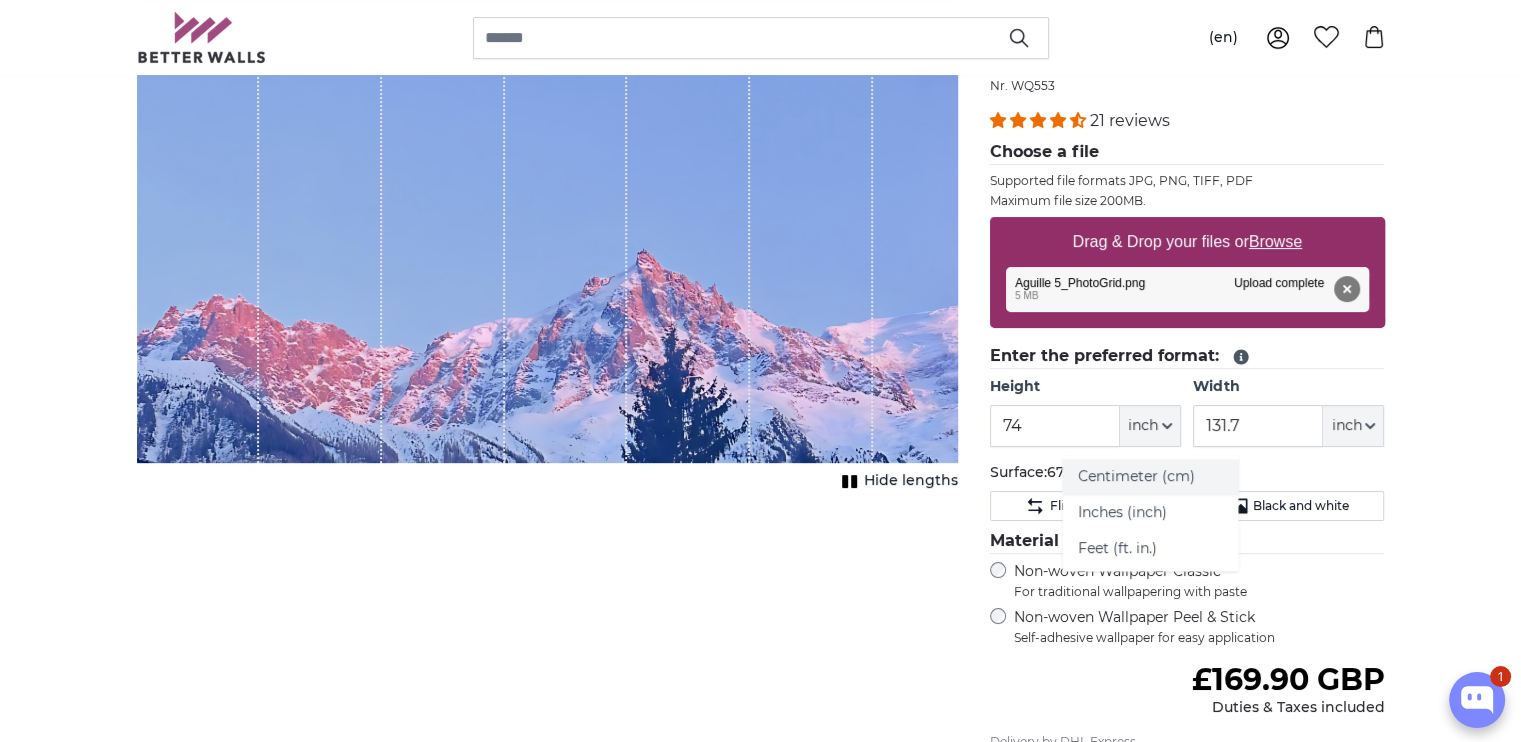 click on "Centimeter (cm)" 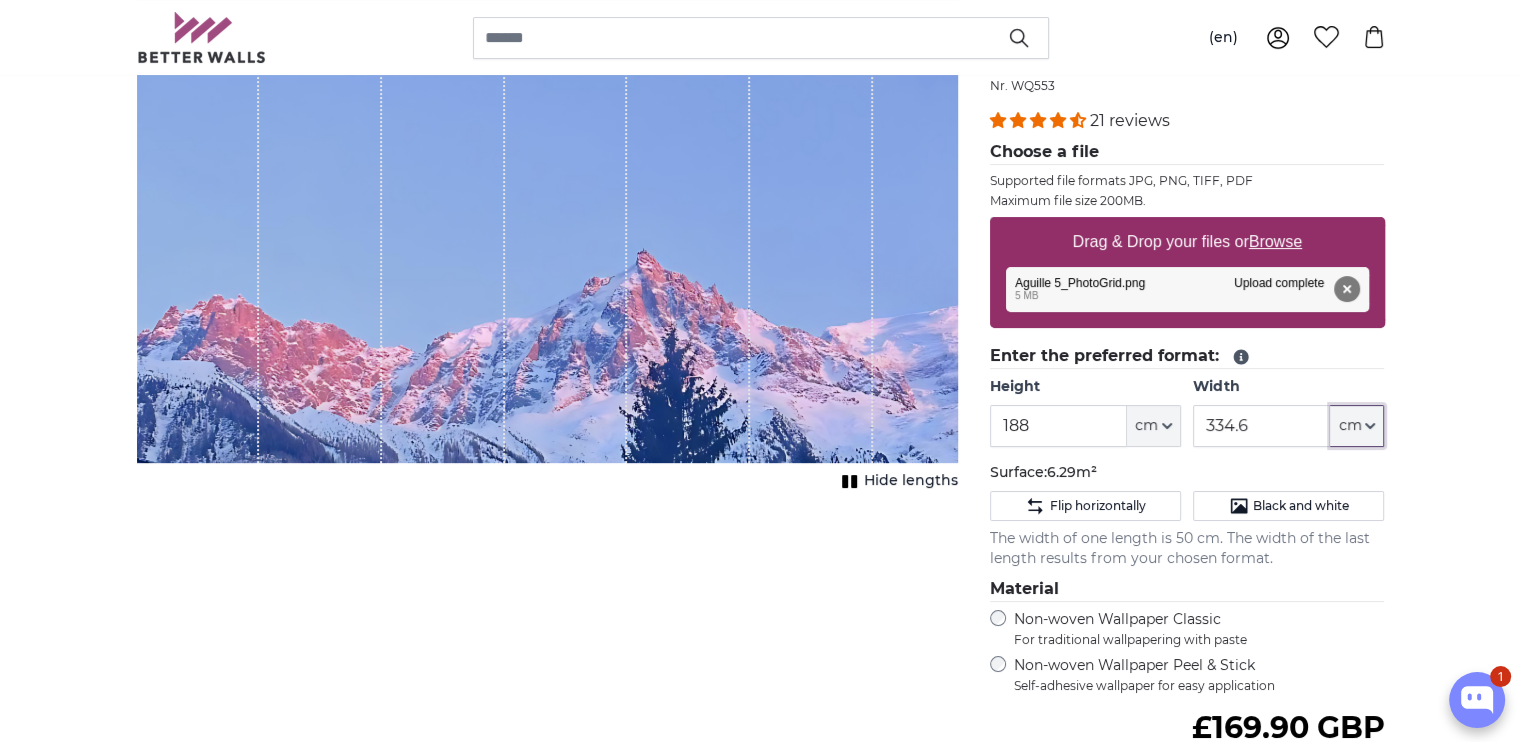 click 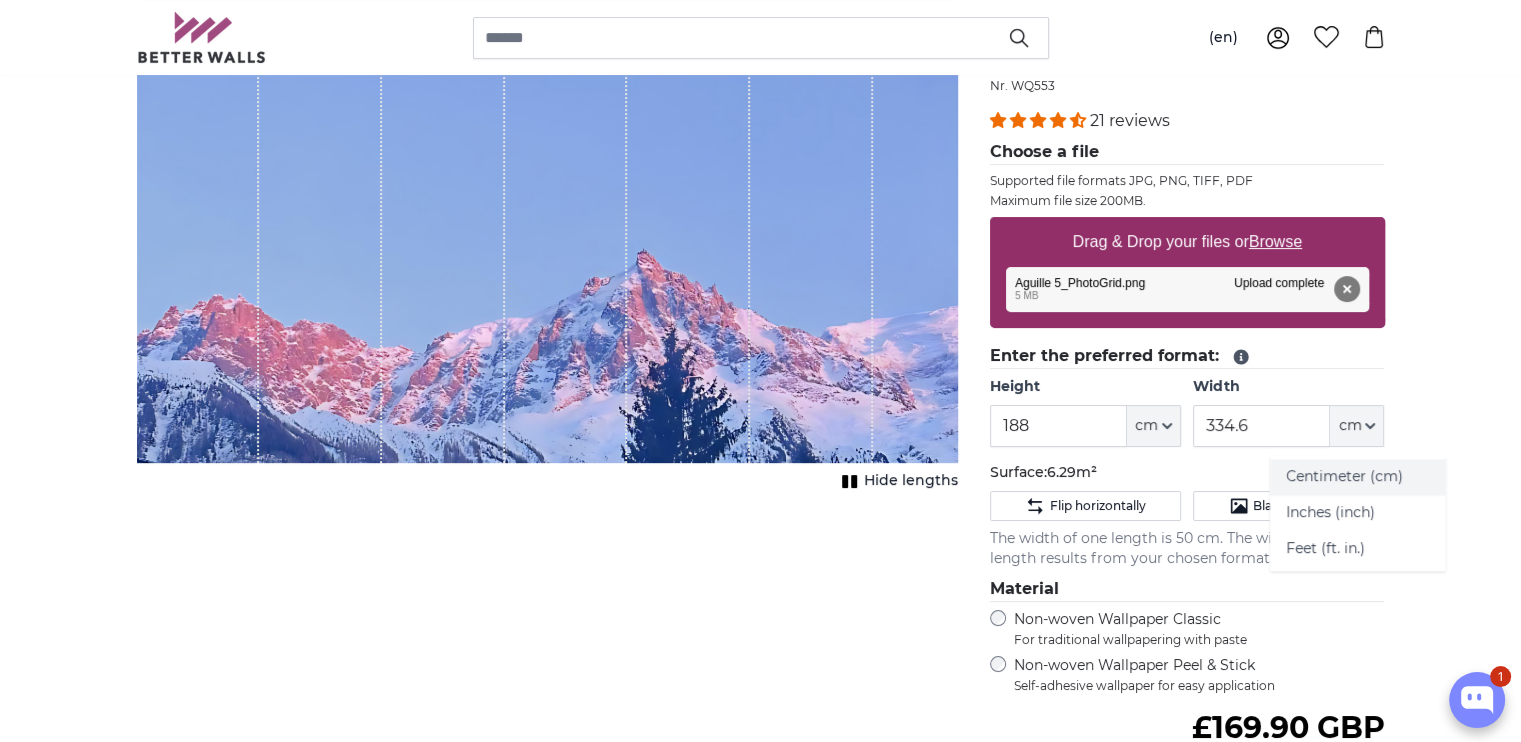 click on "Centimeter (cm)" 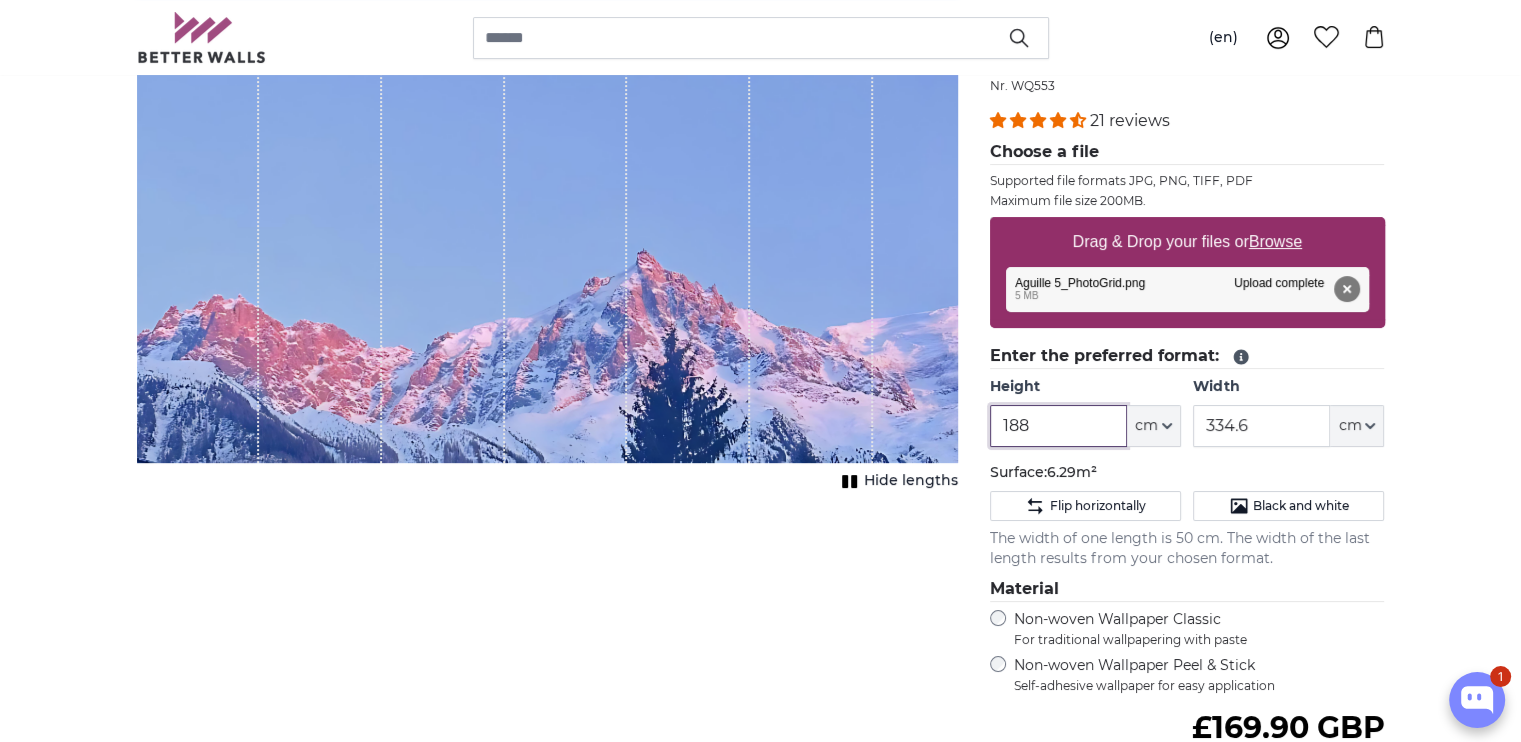 click on "188" at bounding box center [1058, 426] 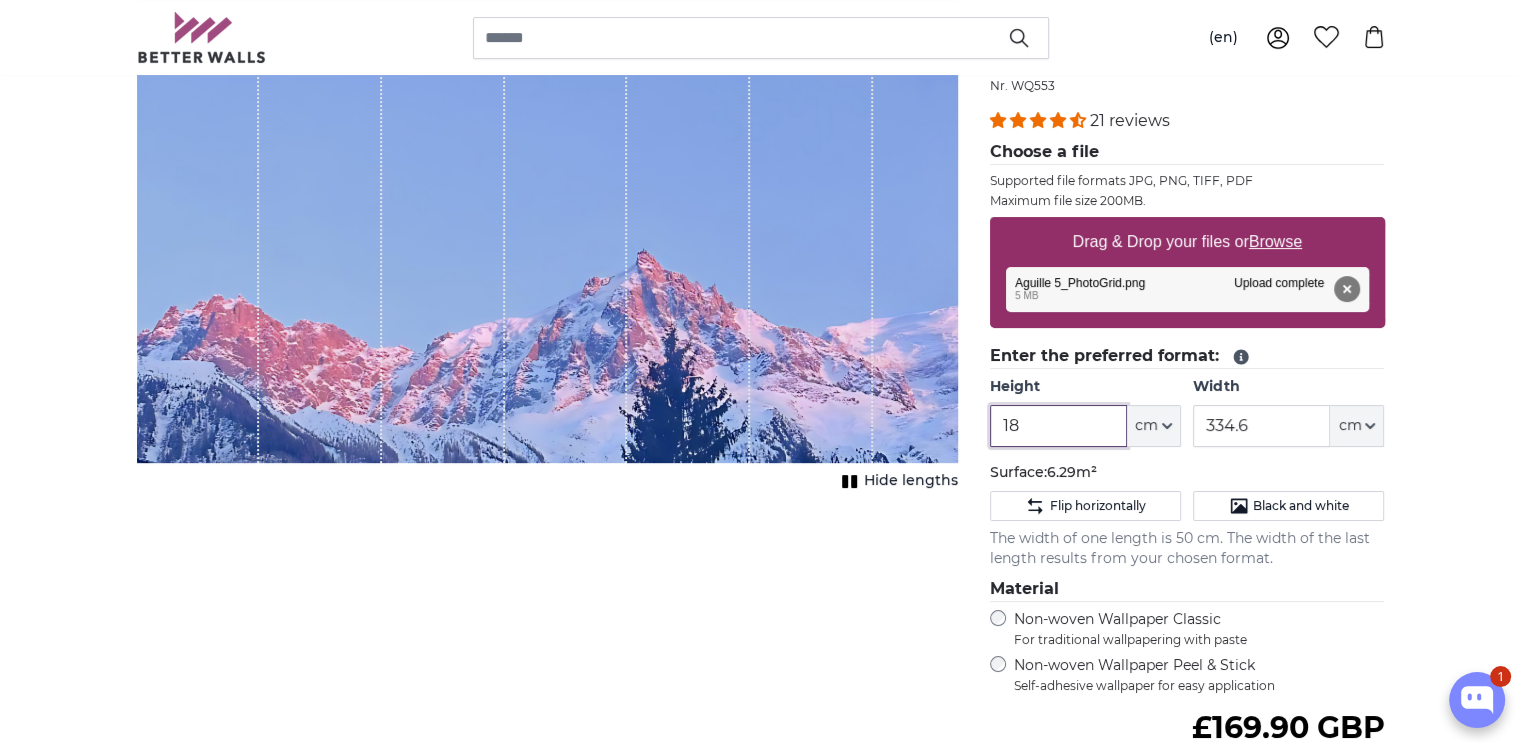 type on "1" 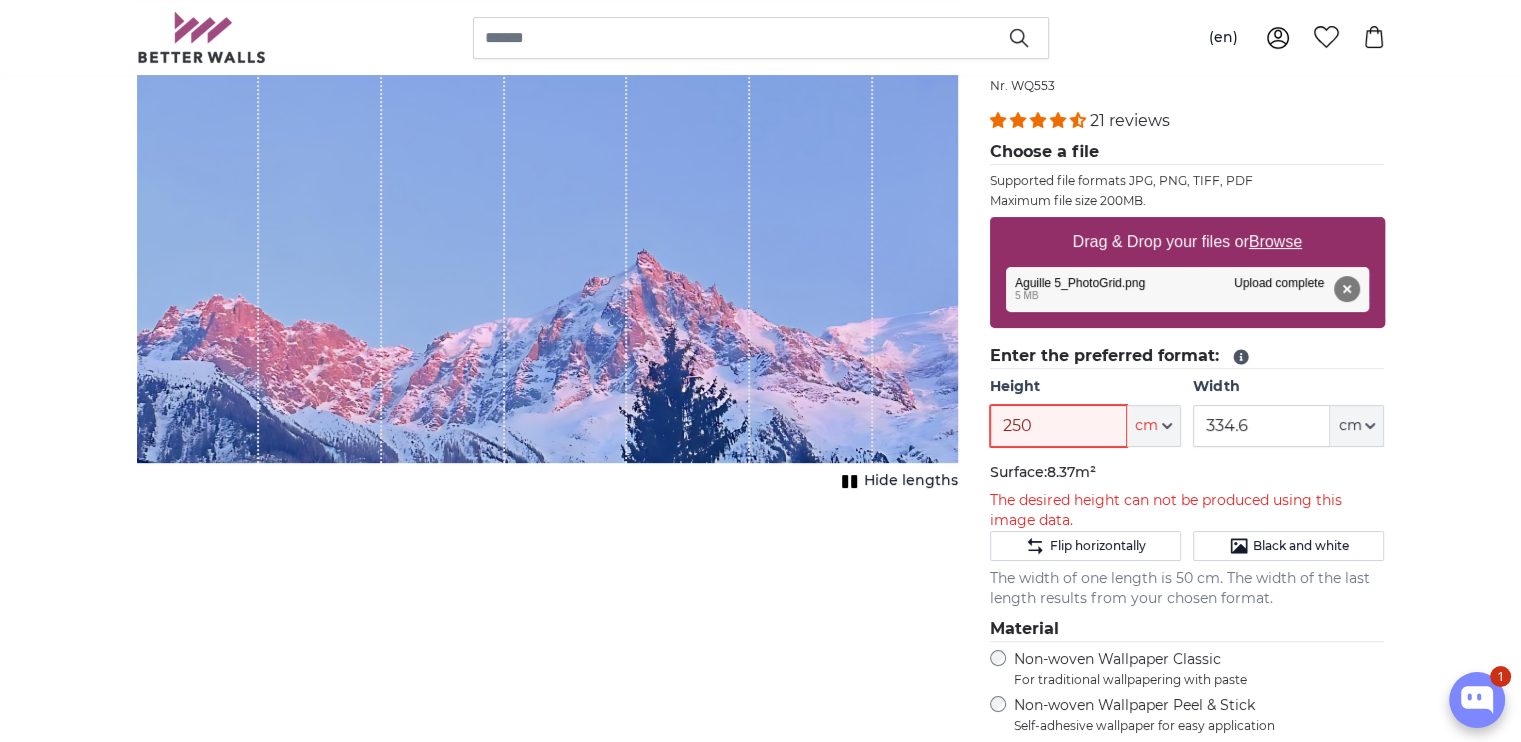 type on "250" 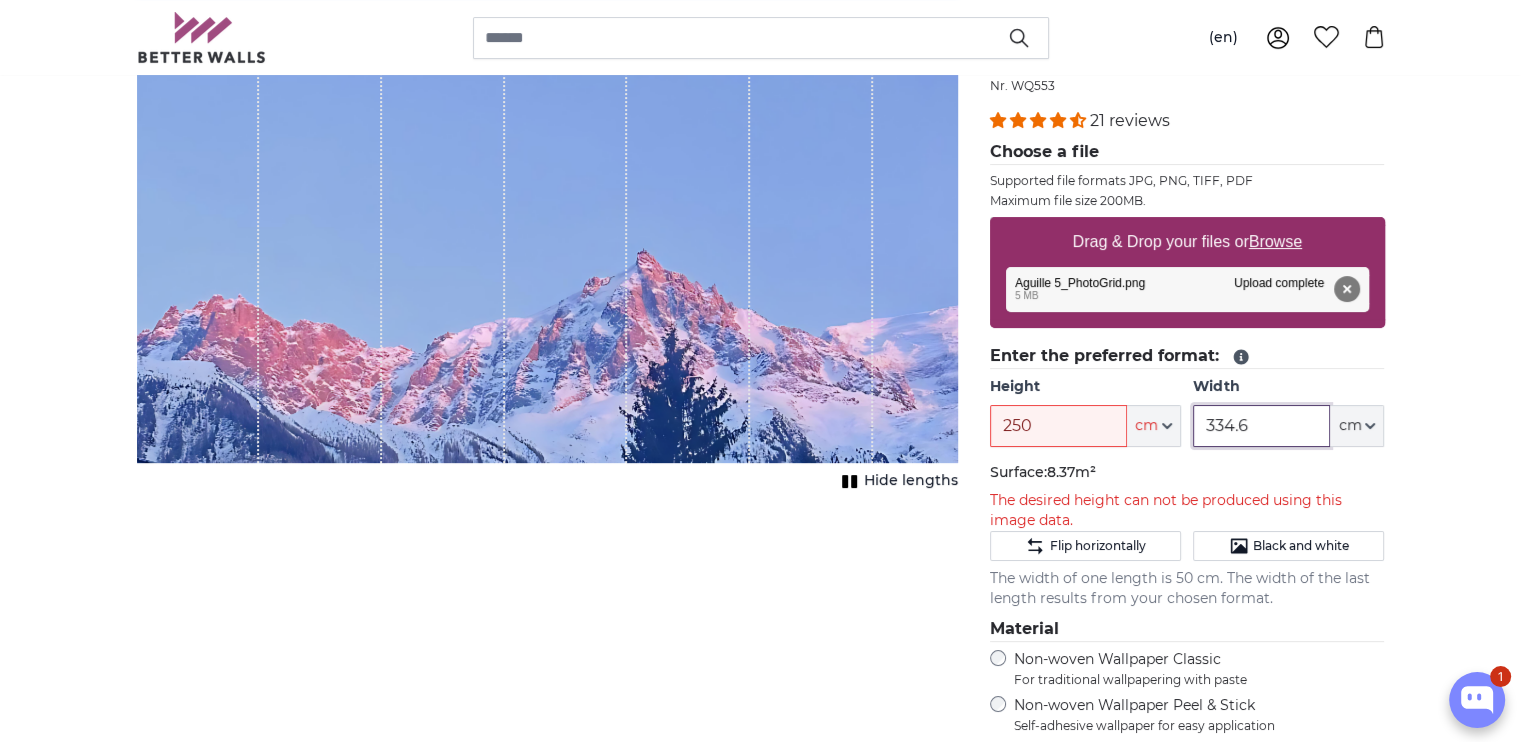 click on "334.6" at bounding box center (1261, 426) 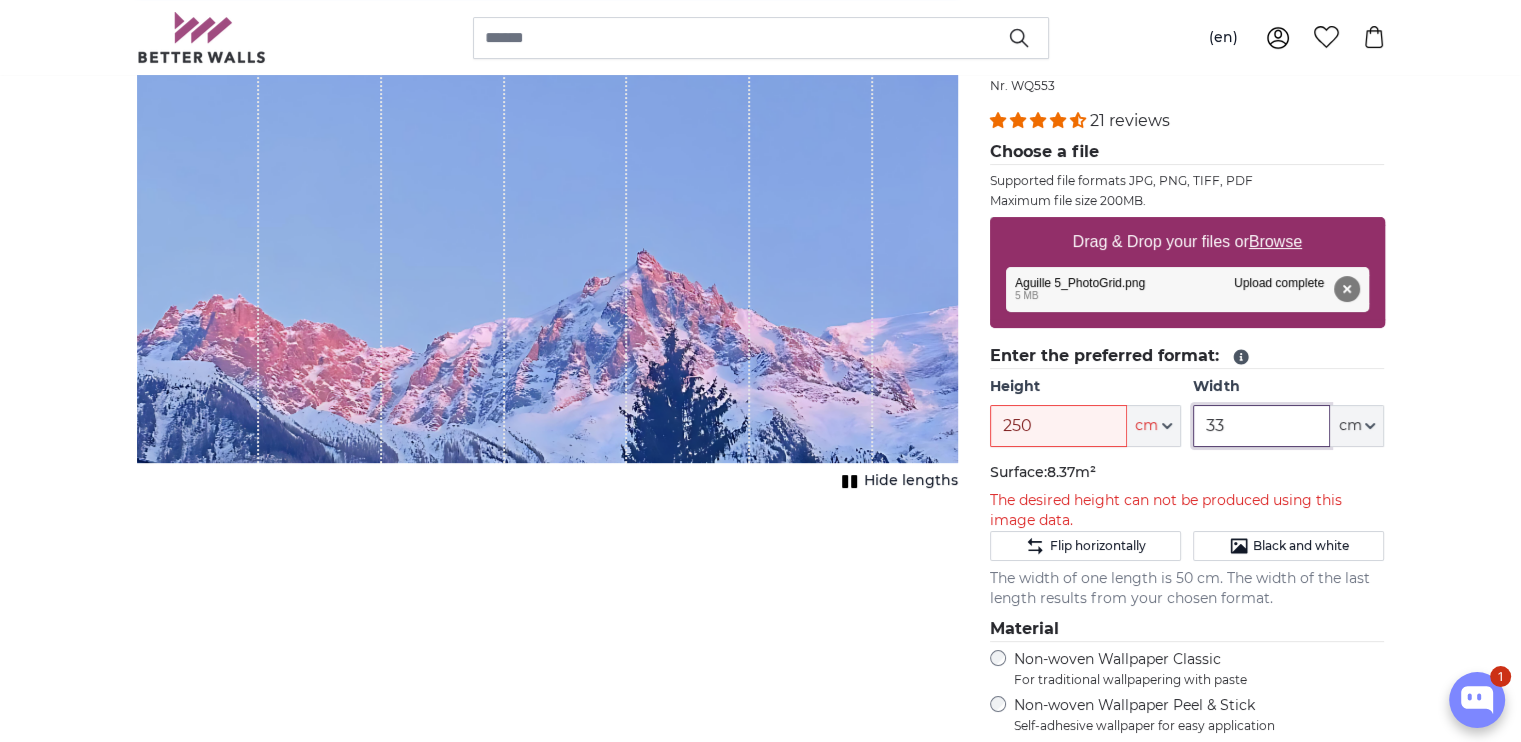 type on "3" 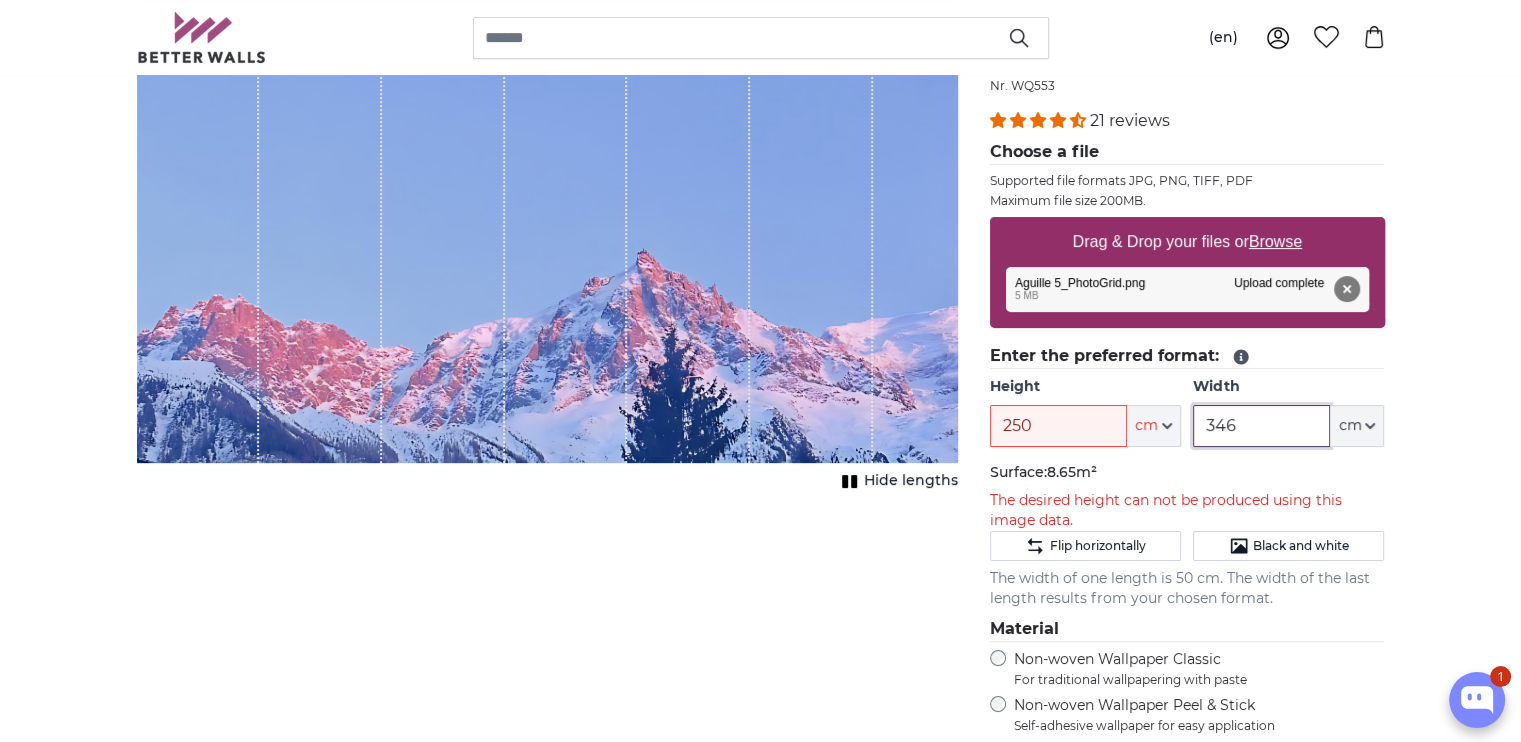 type on "346" 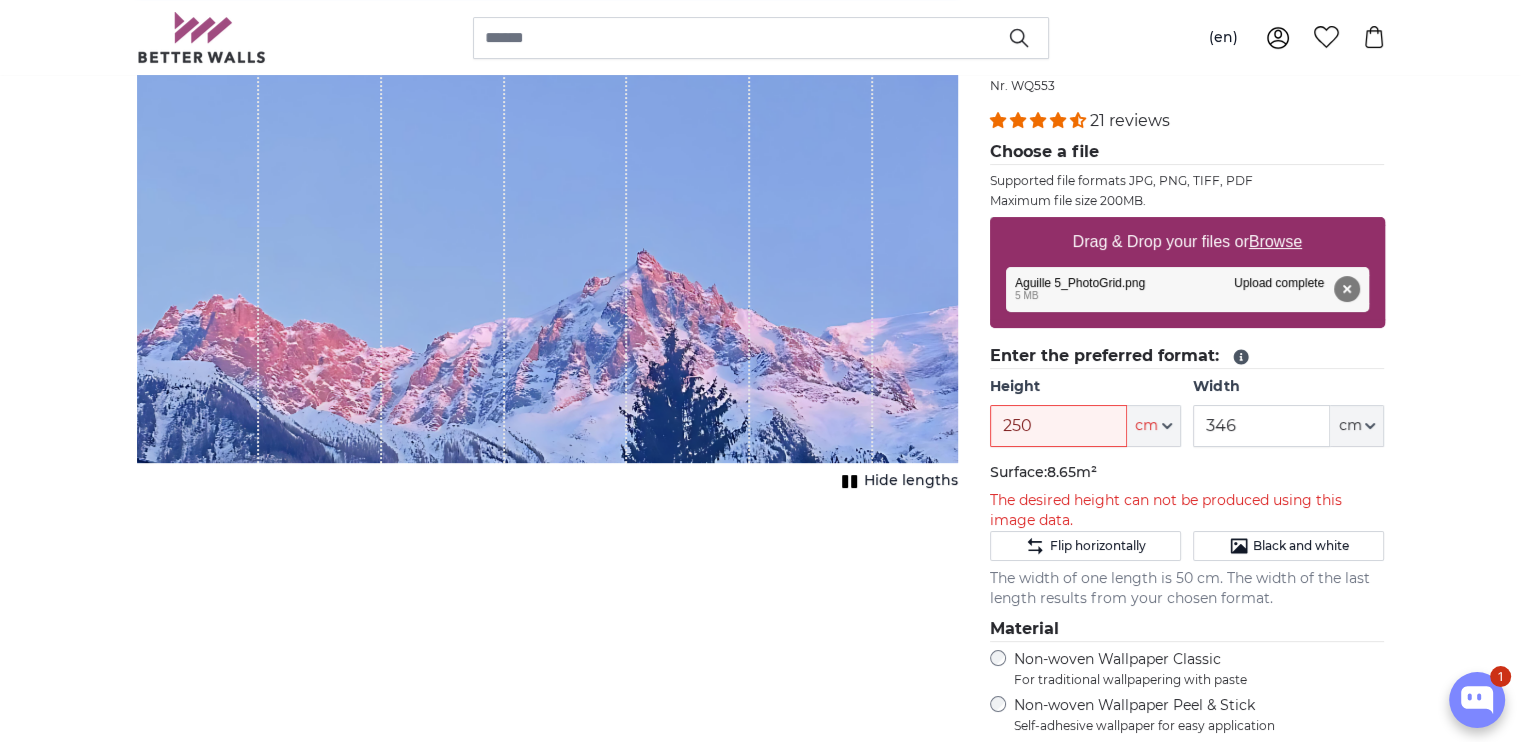 click on "Personalised Photo Wallpaper
Personalised Wall Mural Photo Wallpaper
Personalised Wall Mural Photo Wallpaper
Cancel
Crop image" at bounding box center (760, 2385) 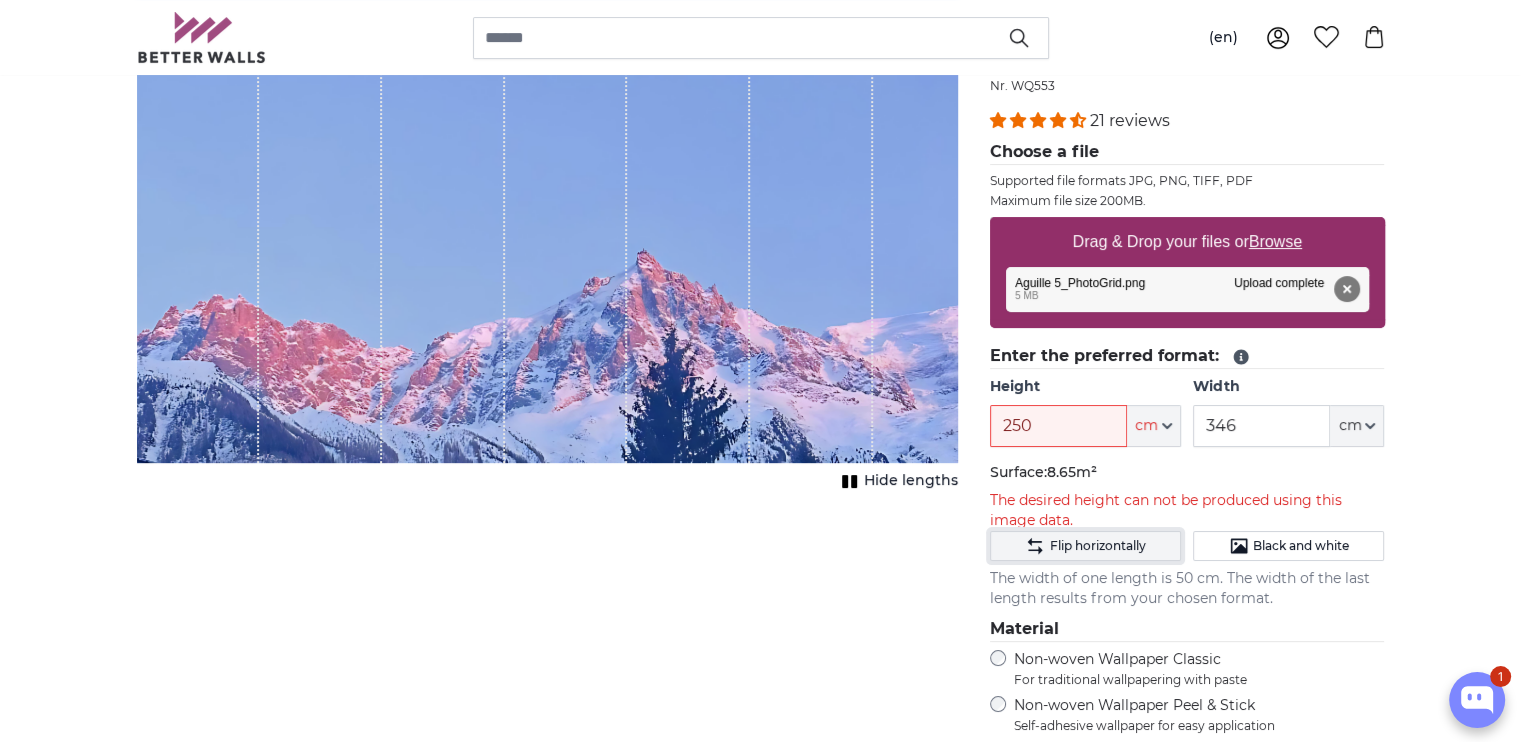 click on "Flip horizontally" 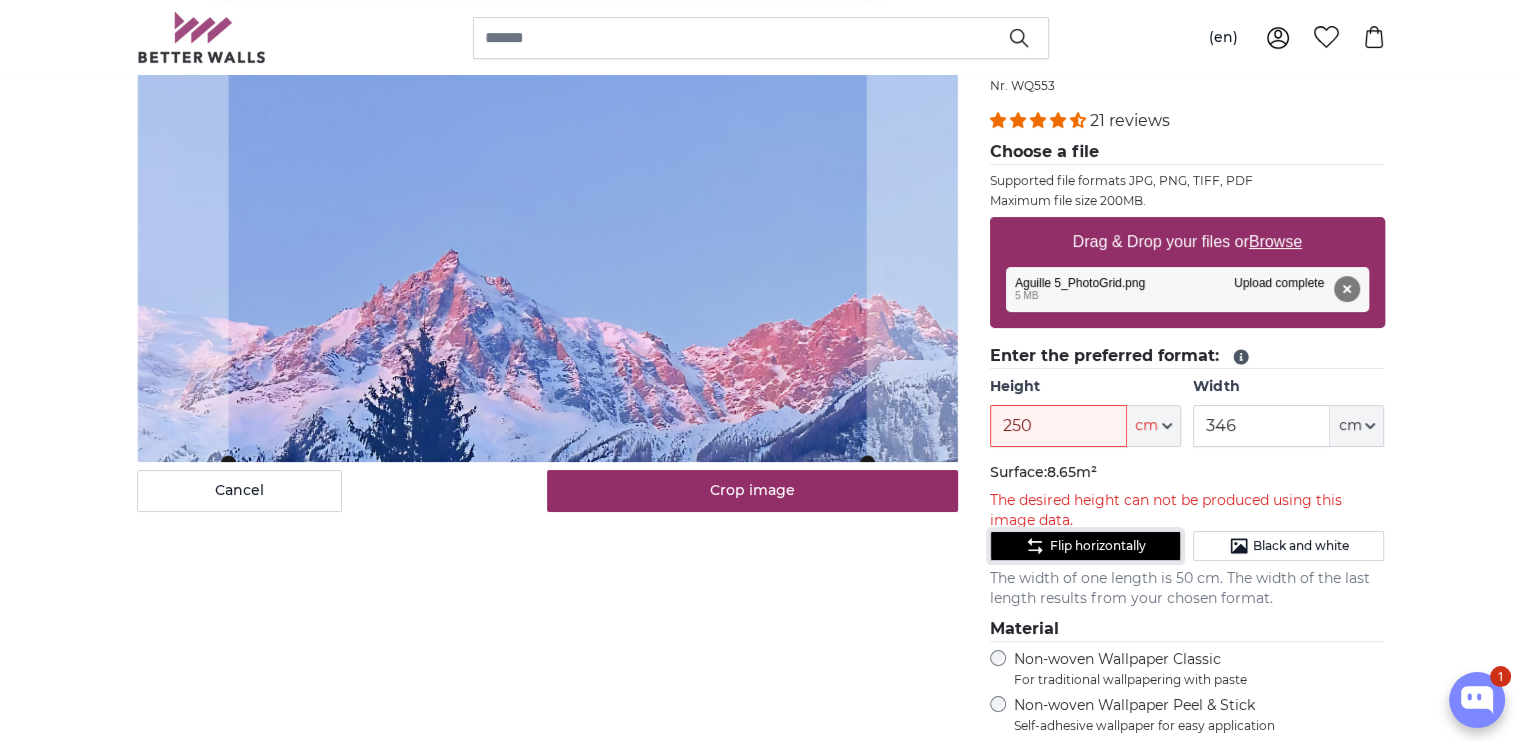 type 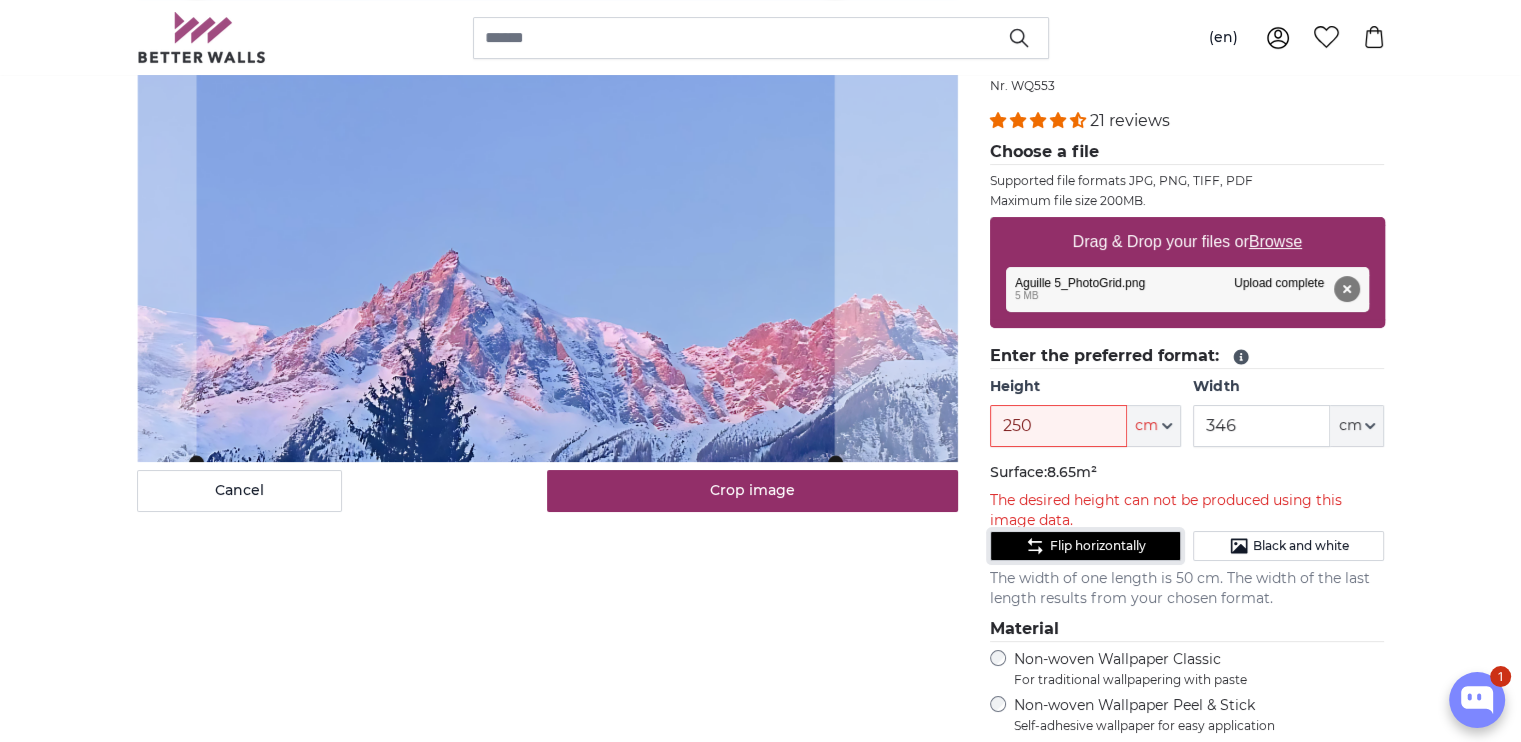 click 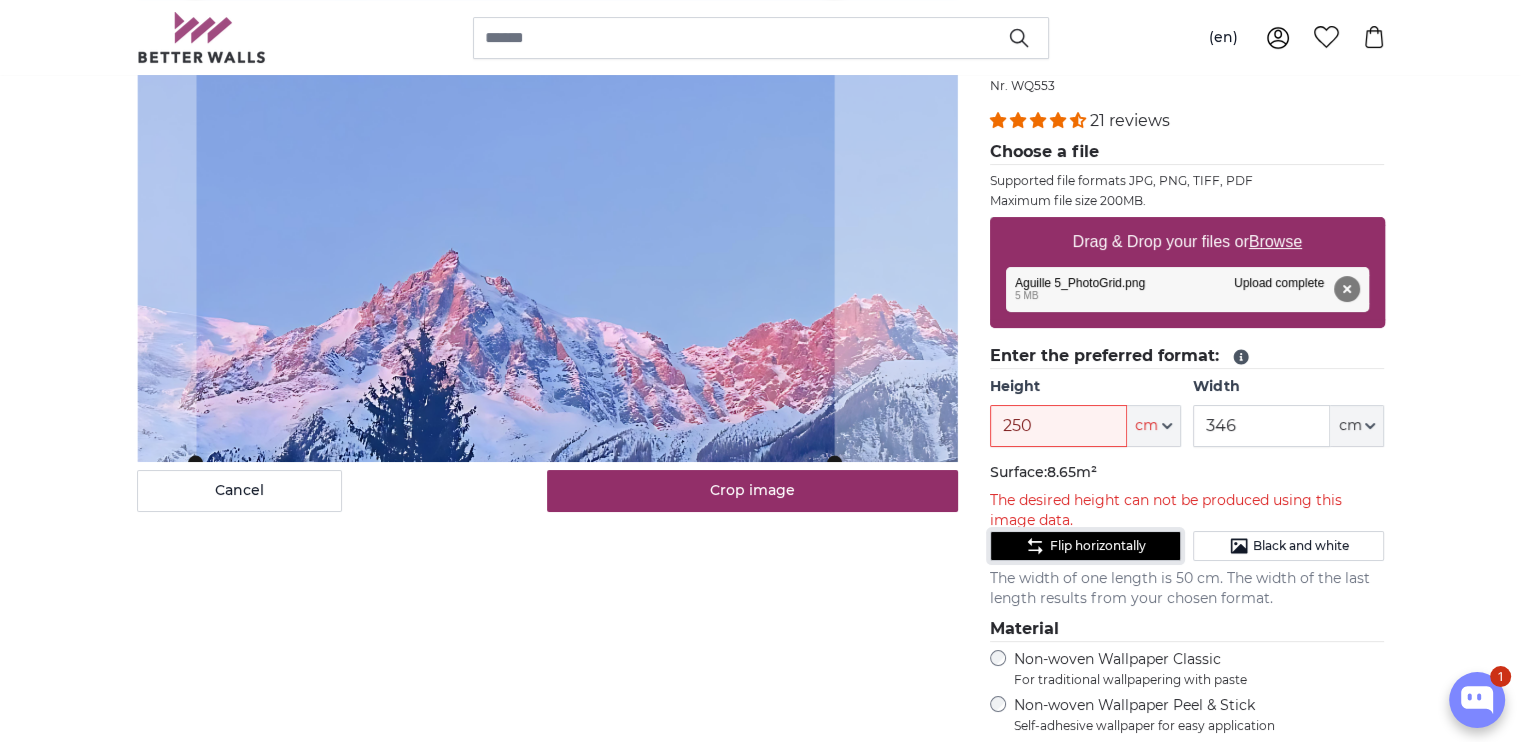click on "Flip horizontally" 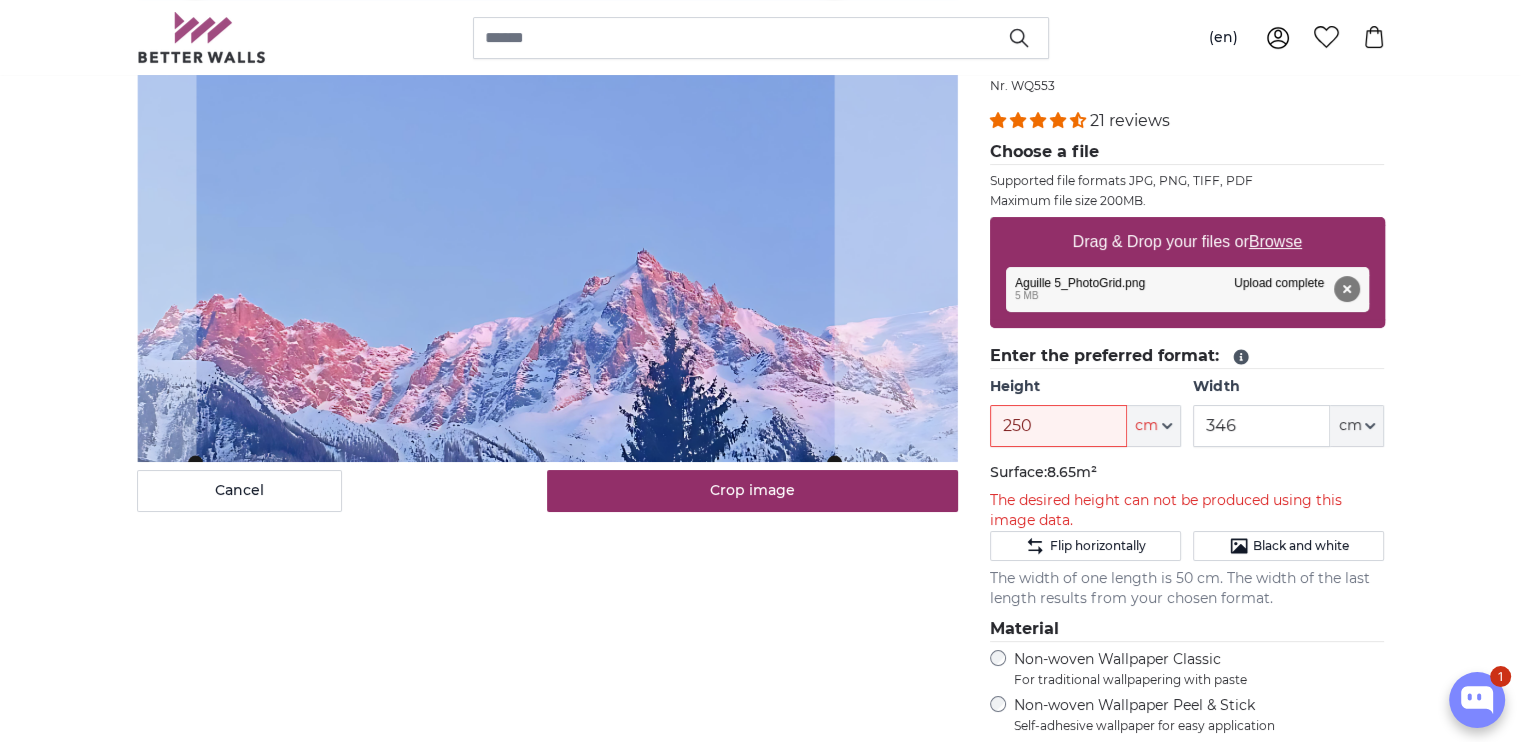 click on "Personalised Photo Wallpaper
Personalised Wall Mural Photo Wallpaper
Personalised Wall Mural Photo Wallpaper
Cancel
Crop image" at bounding box center [760, 2385] 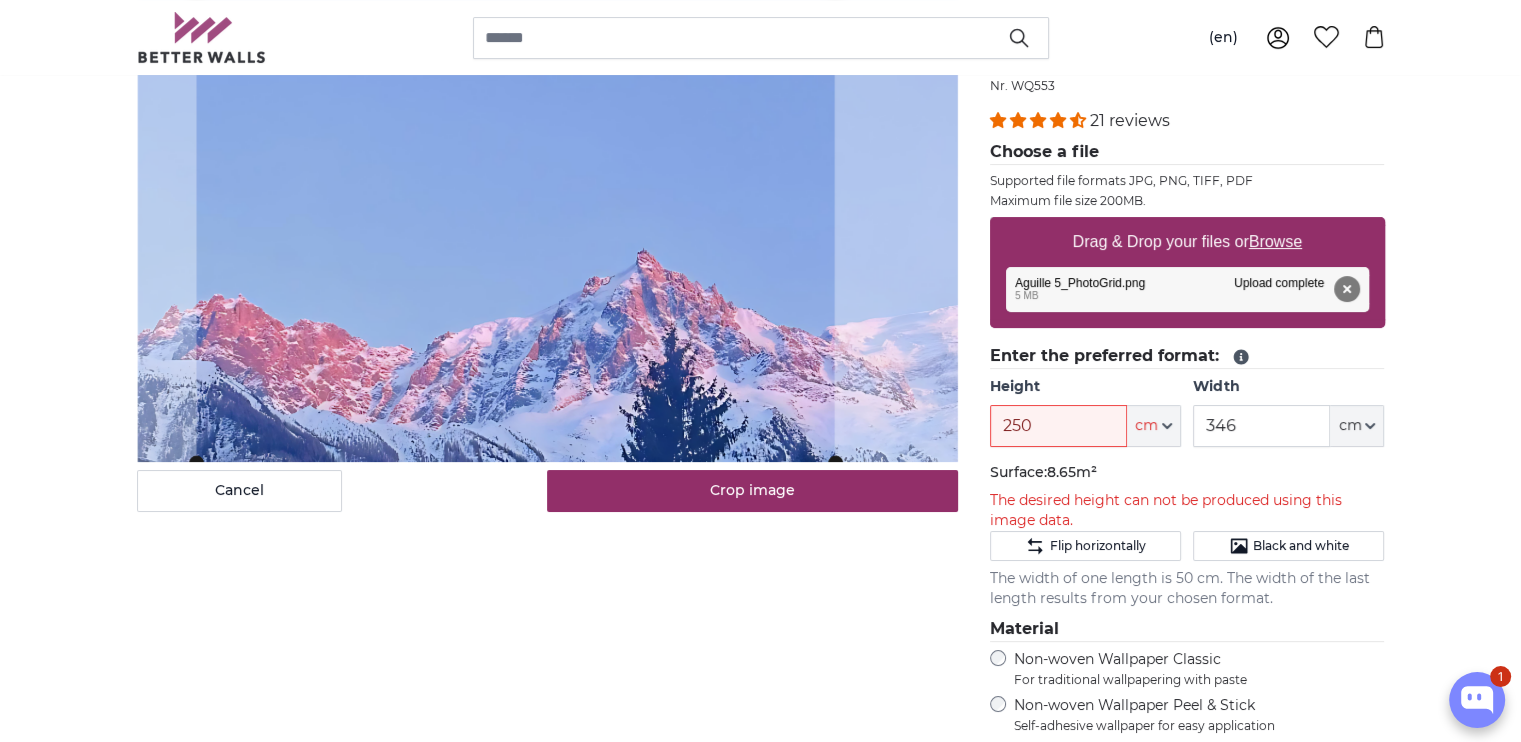 click 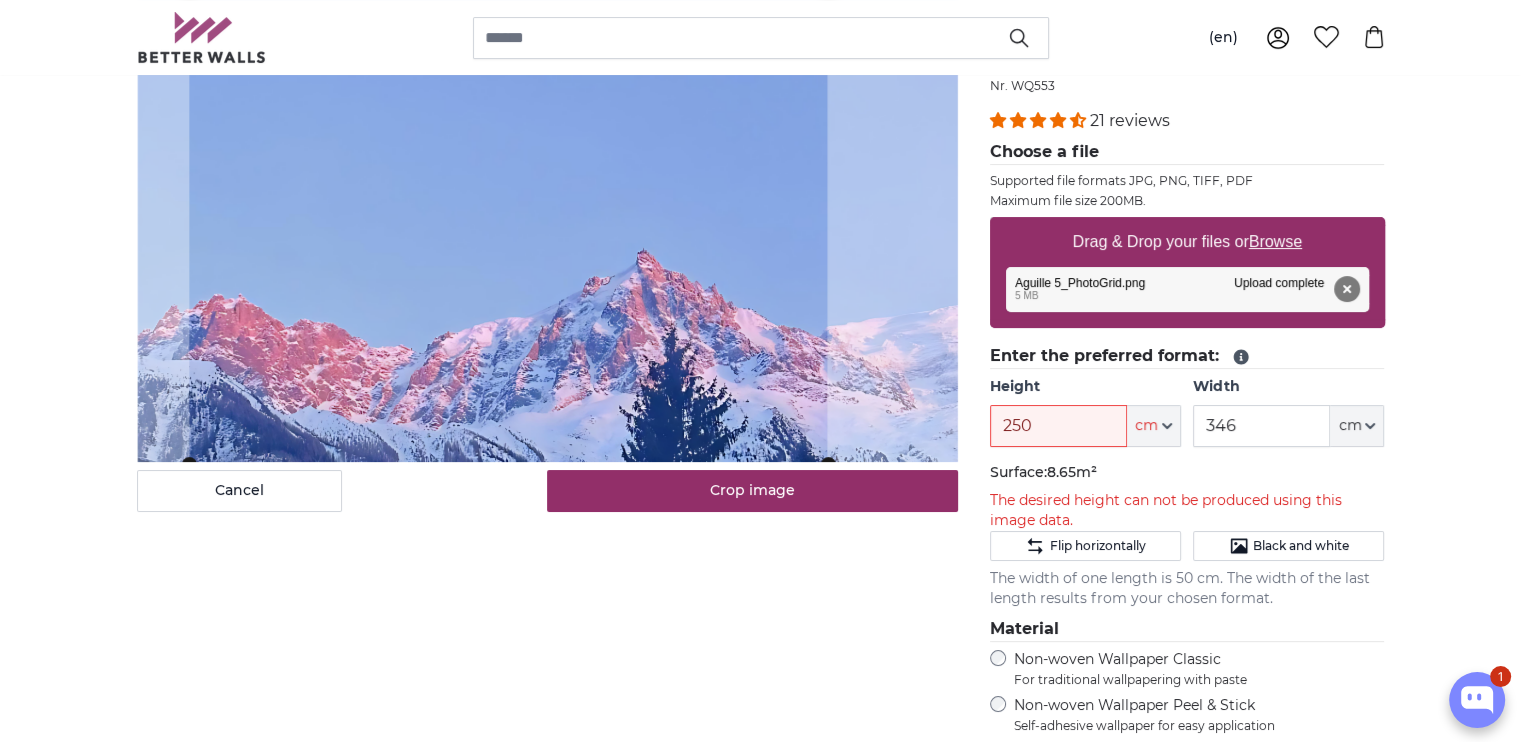 click 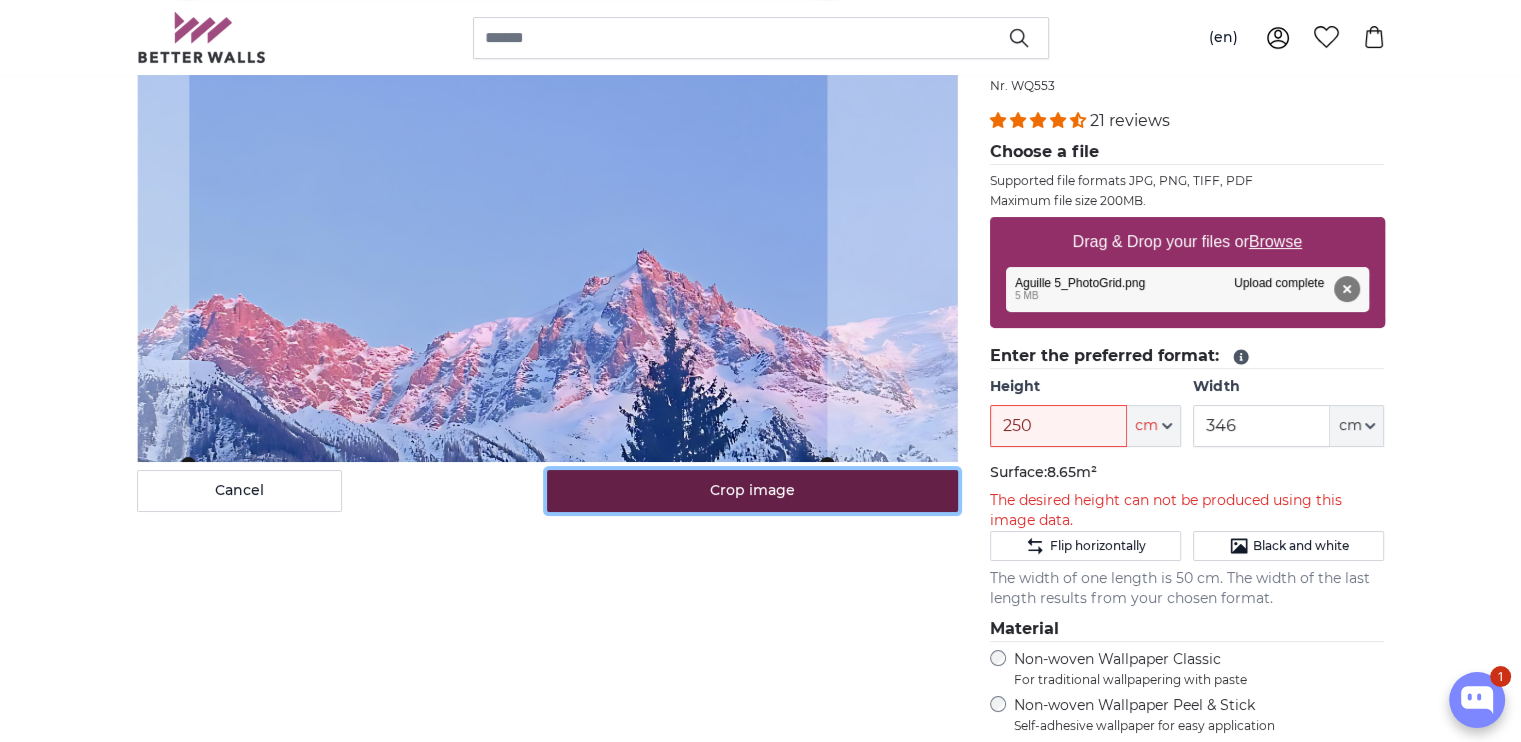 click on "Crop image" at bounding box center [752, 491] 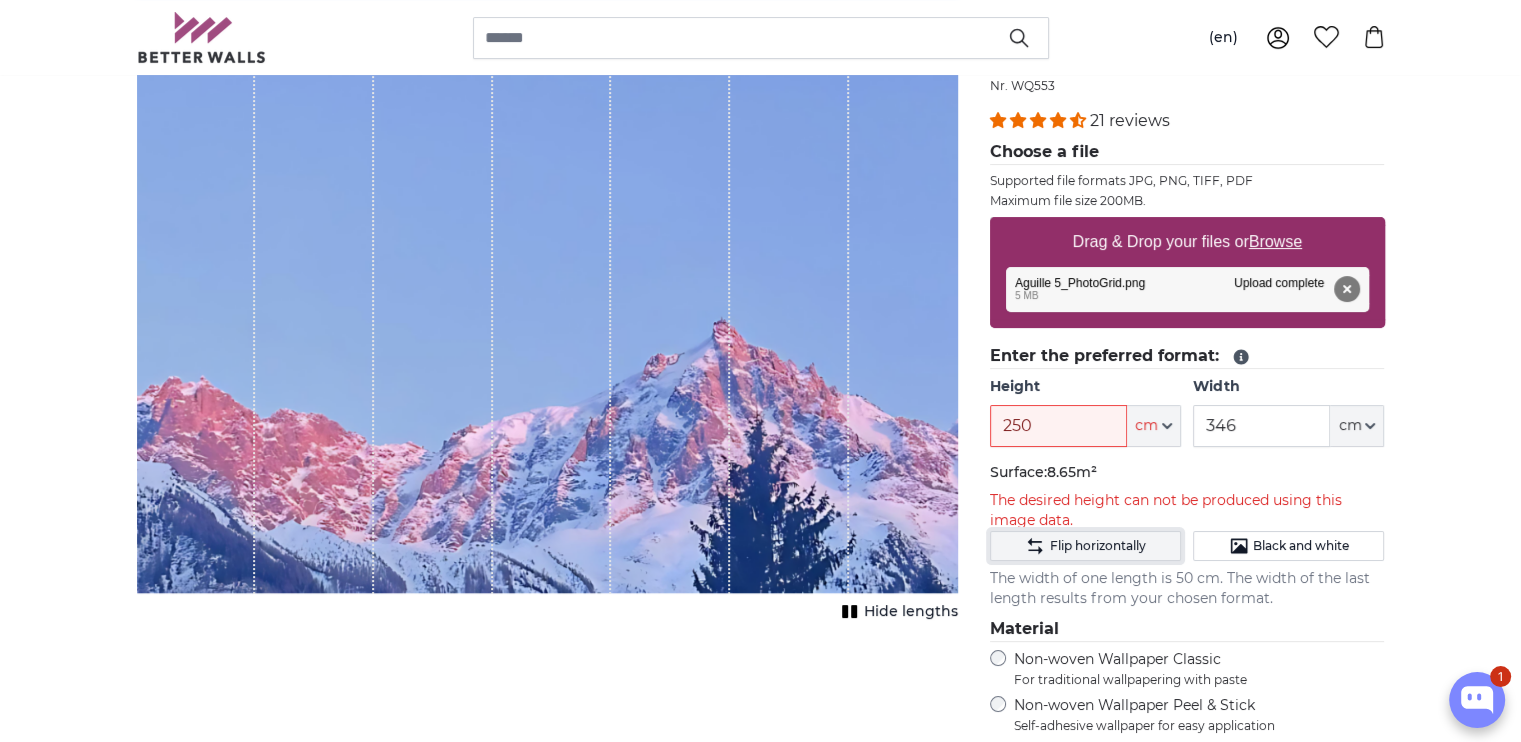 click on "Flip horizontally" 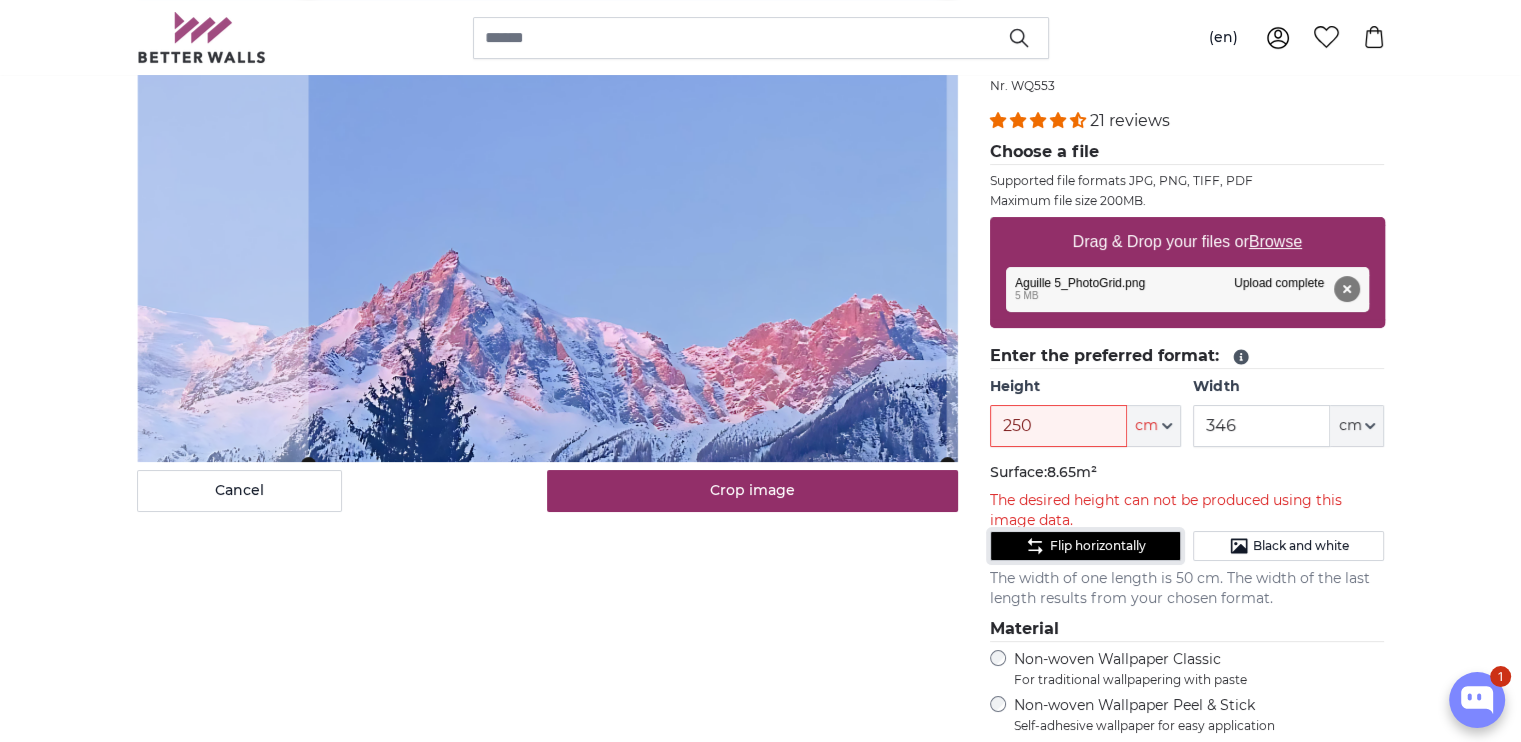 click 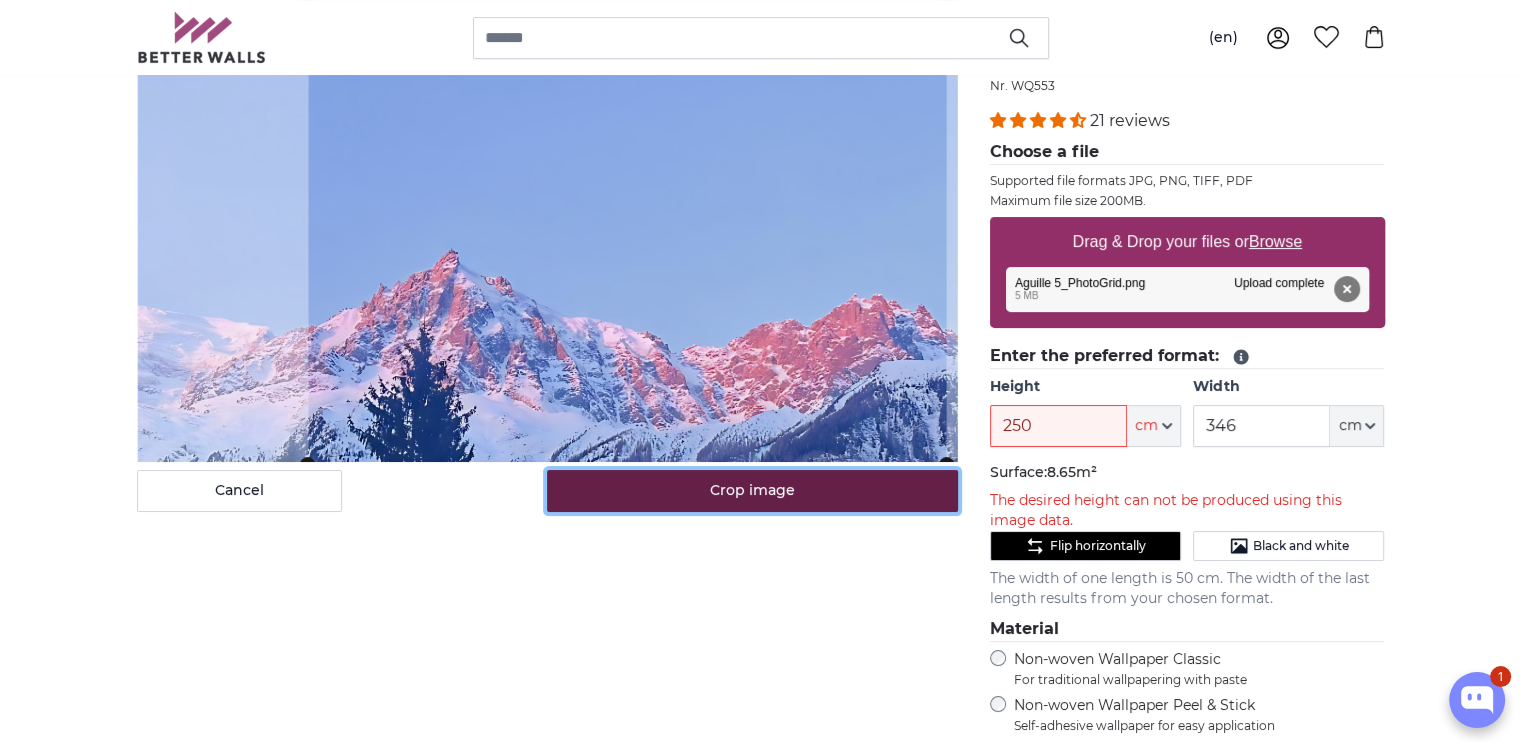 click on "Crop image" at bounding box center (752, 491) 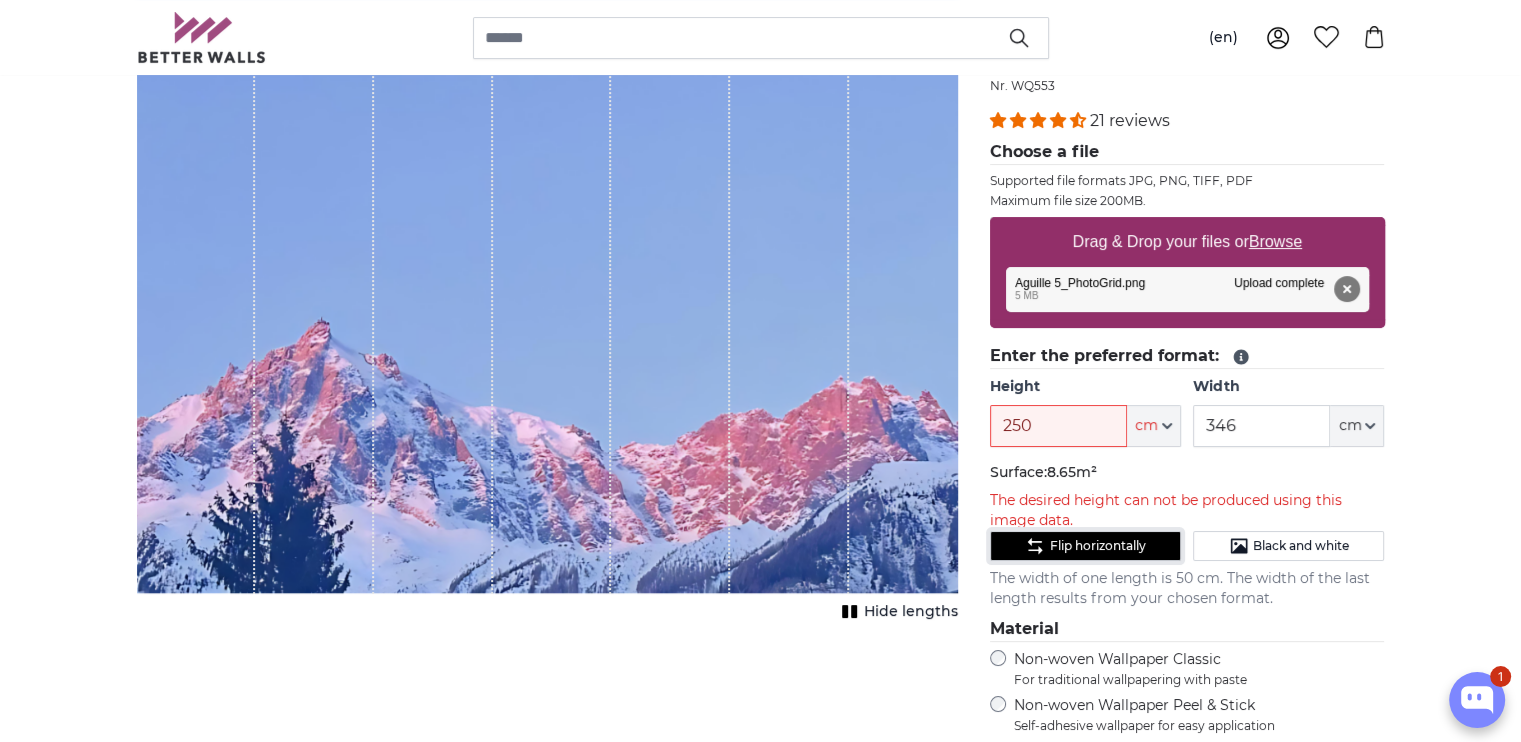 click on "Flip horizontally" 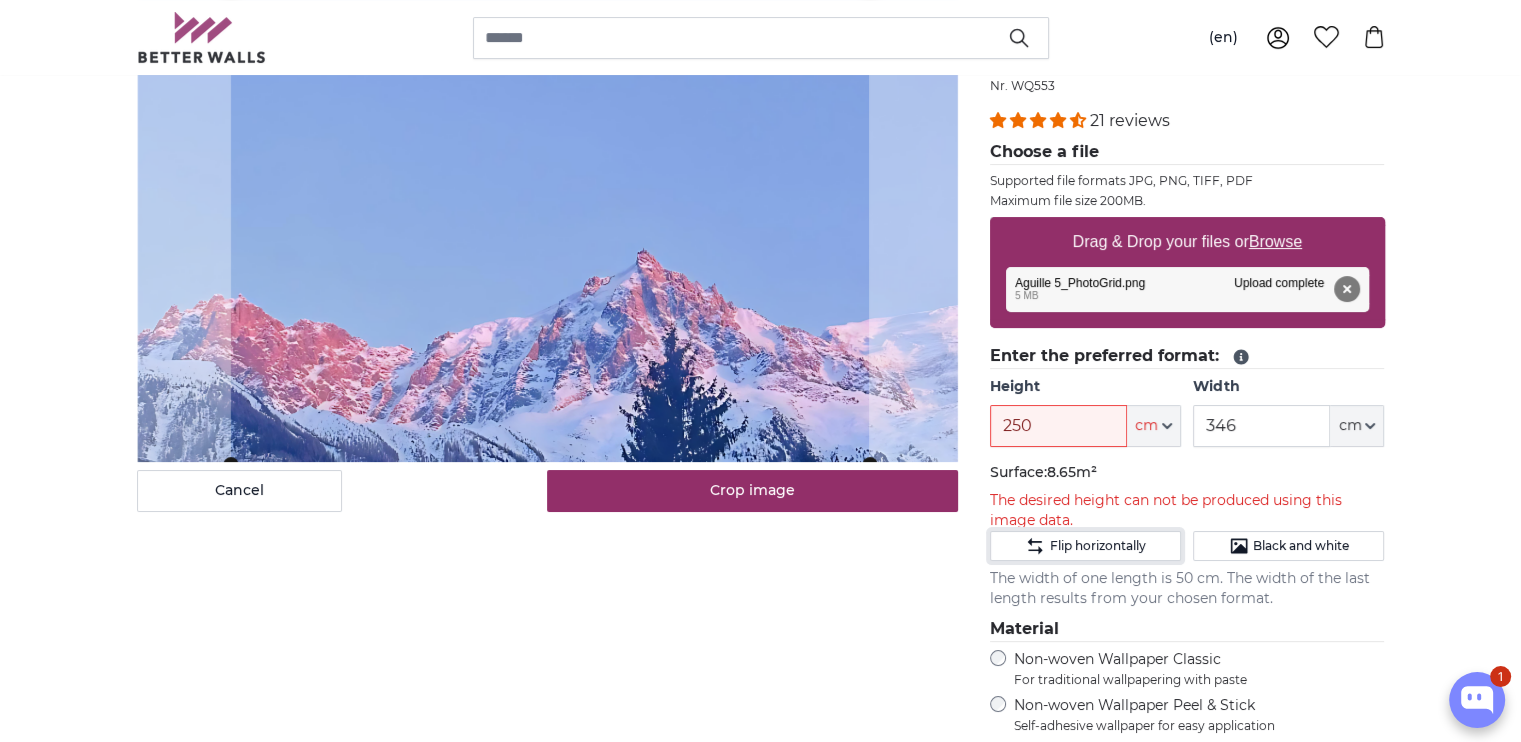 click 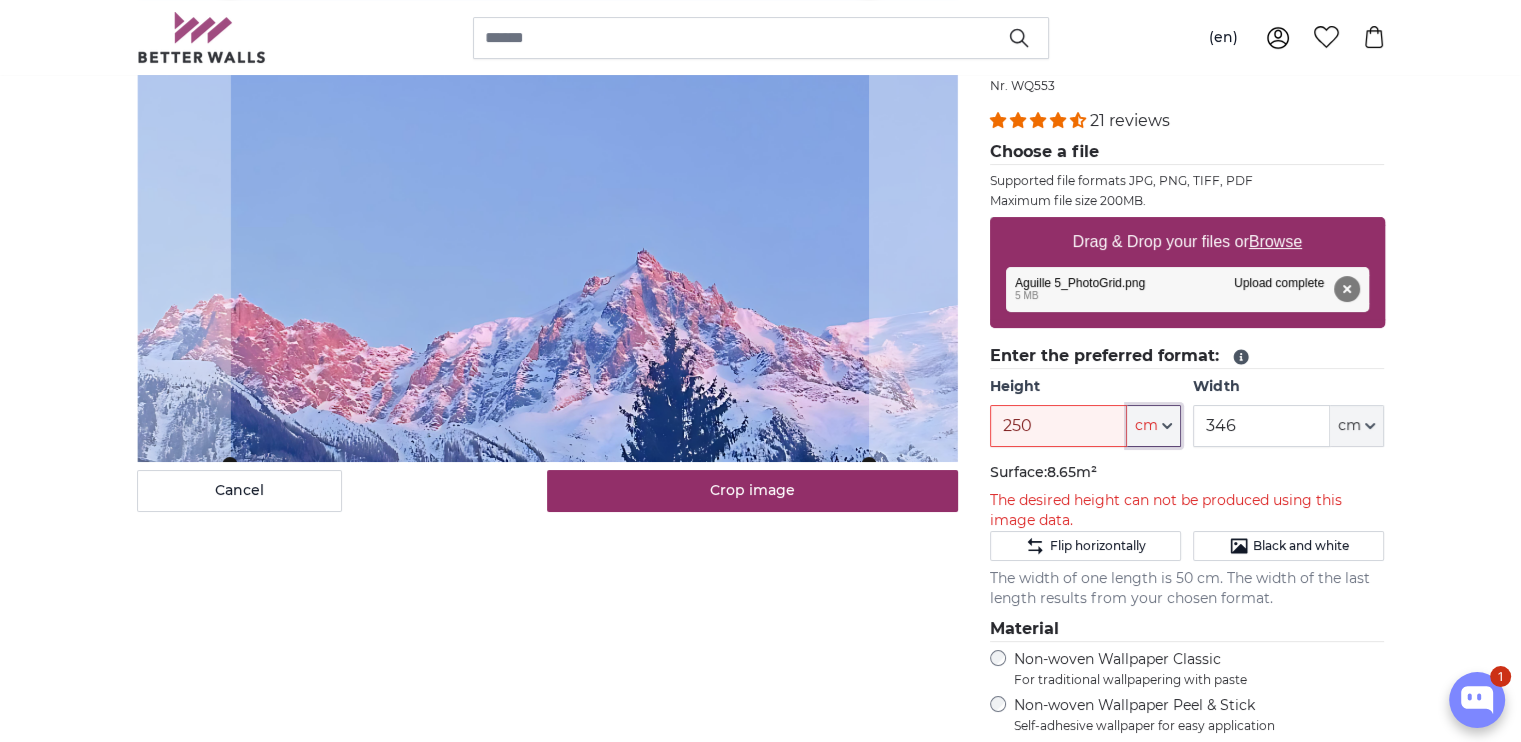 click 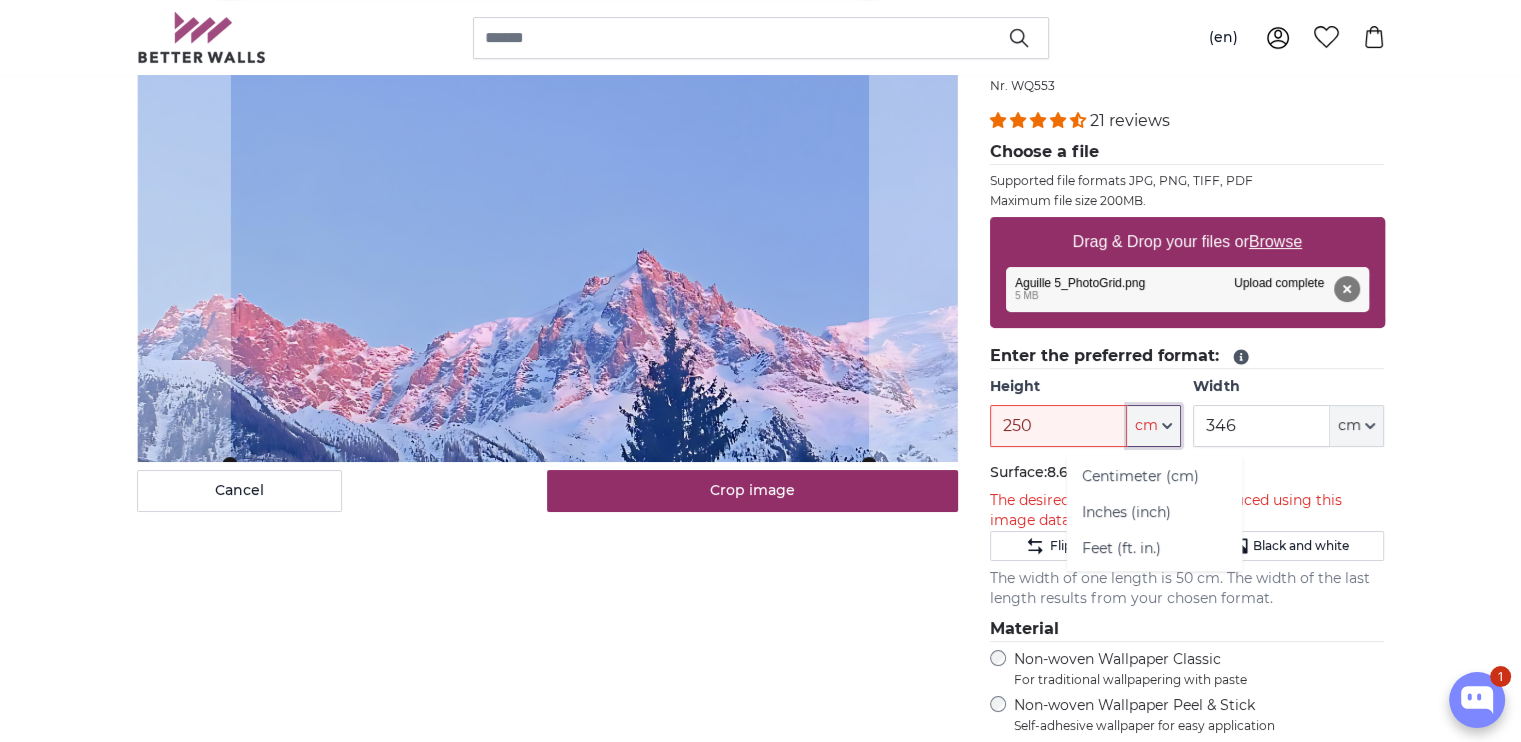 click 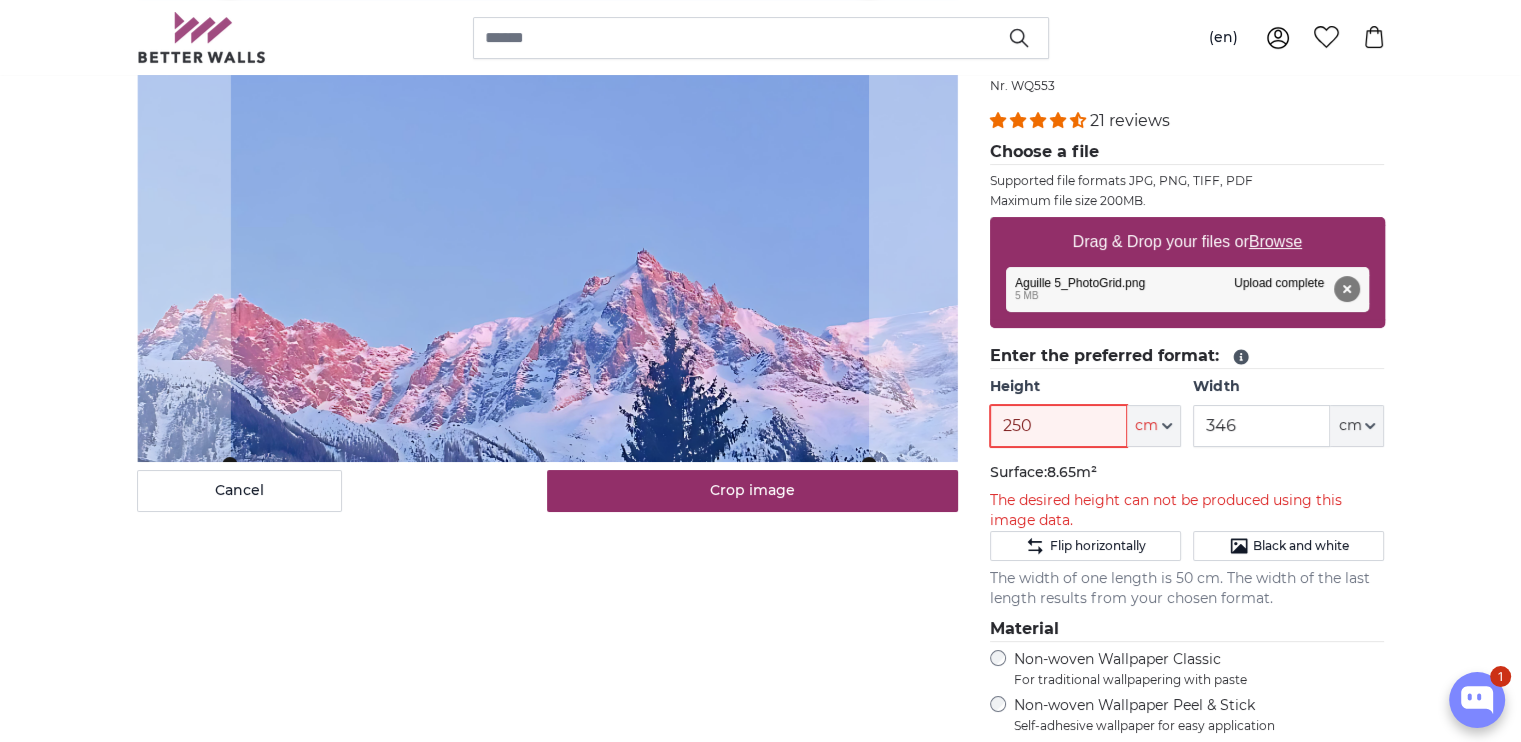 click on "250" at bounding box center [1058, 426] 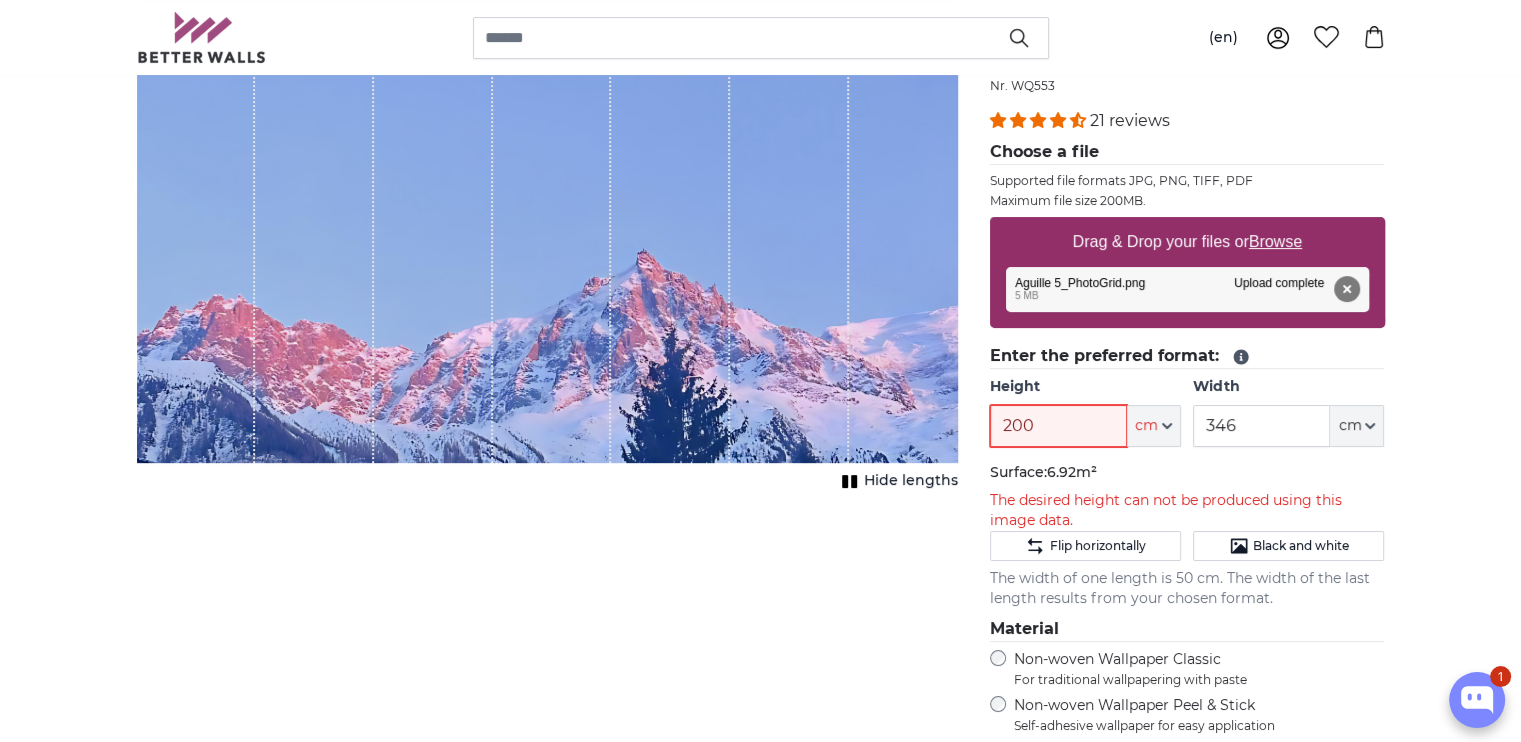 click on "200" at bounding box center (1058, 426) 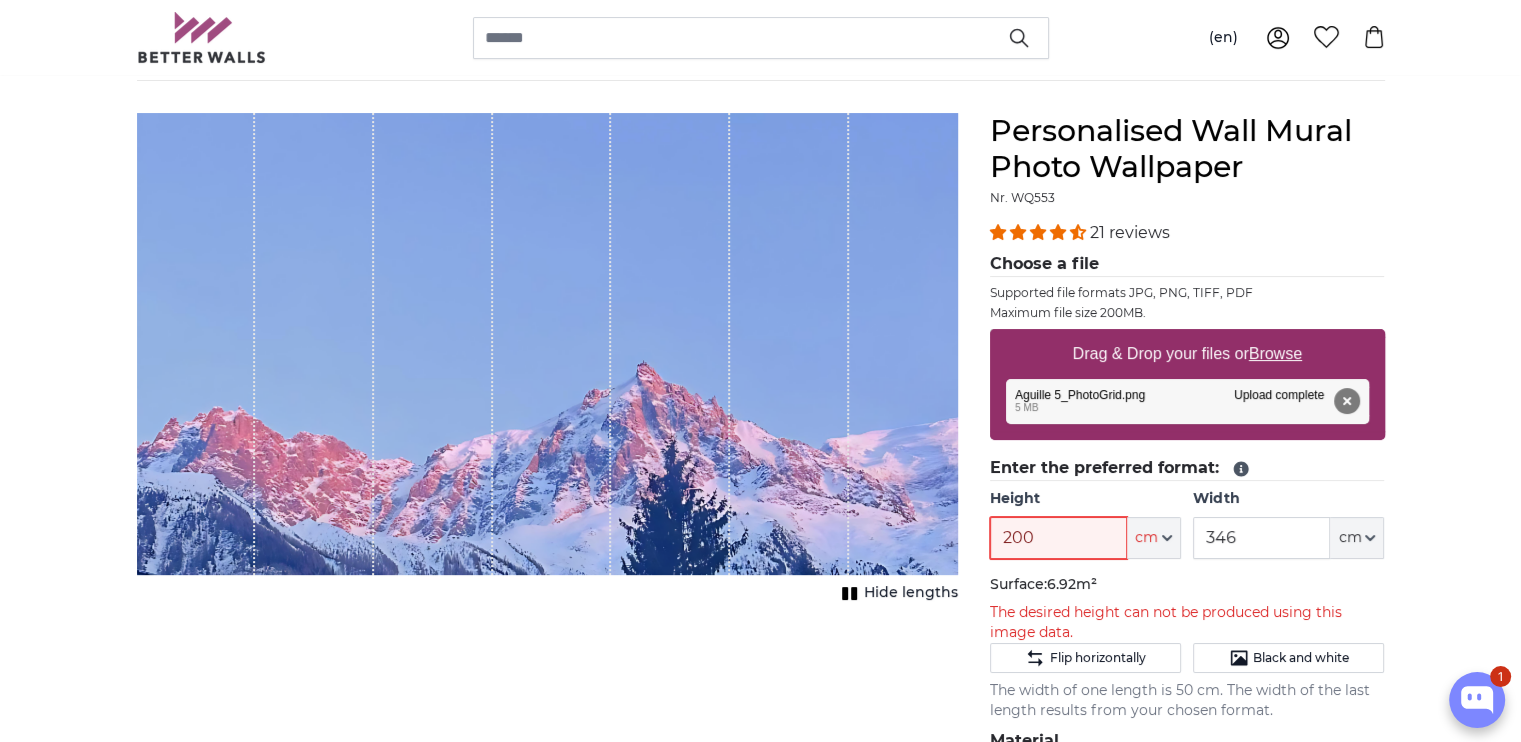 scroll, scrollTop: 145, scrollLeft: 0, axis: vertical 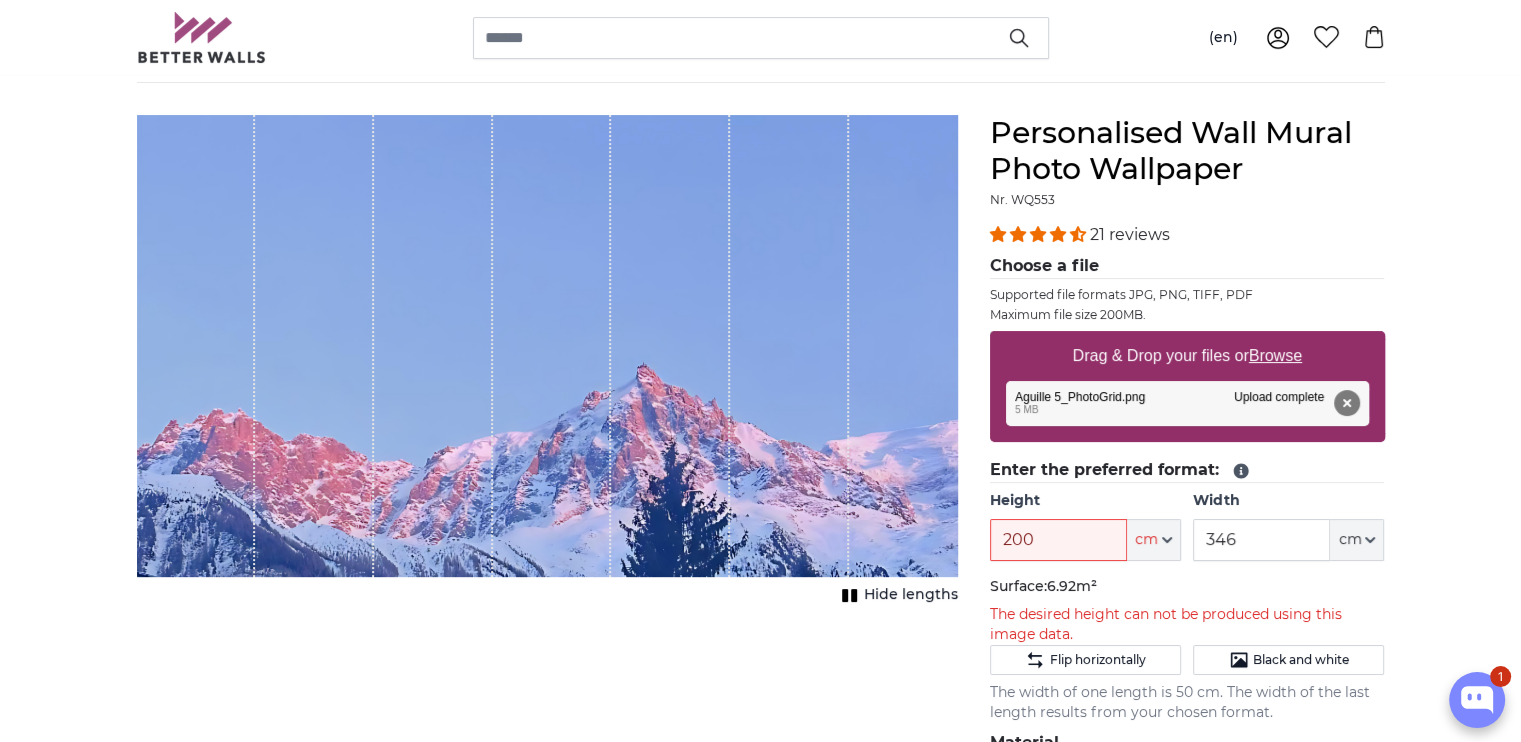 click on "Enter the preferred format:" 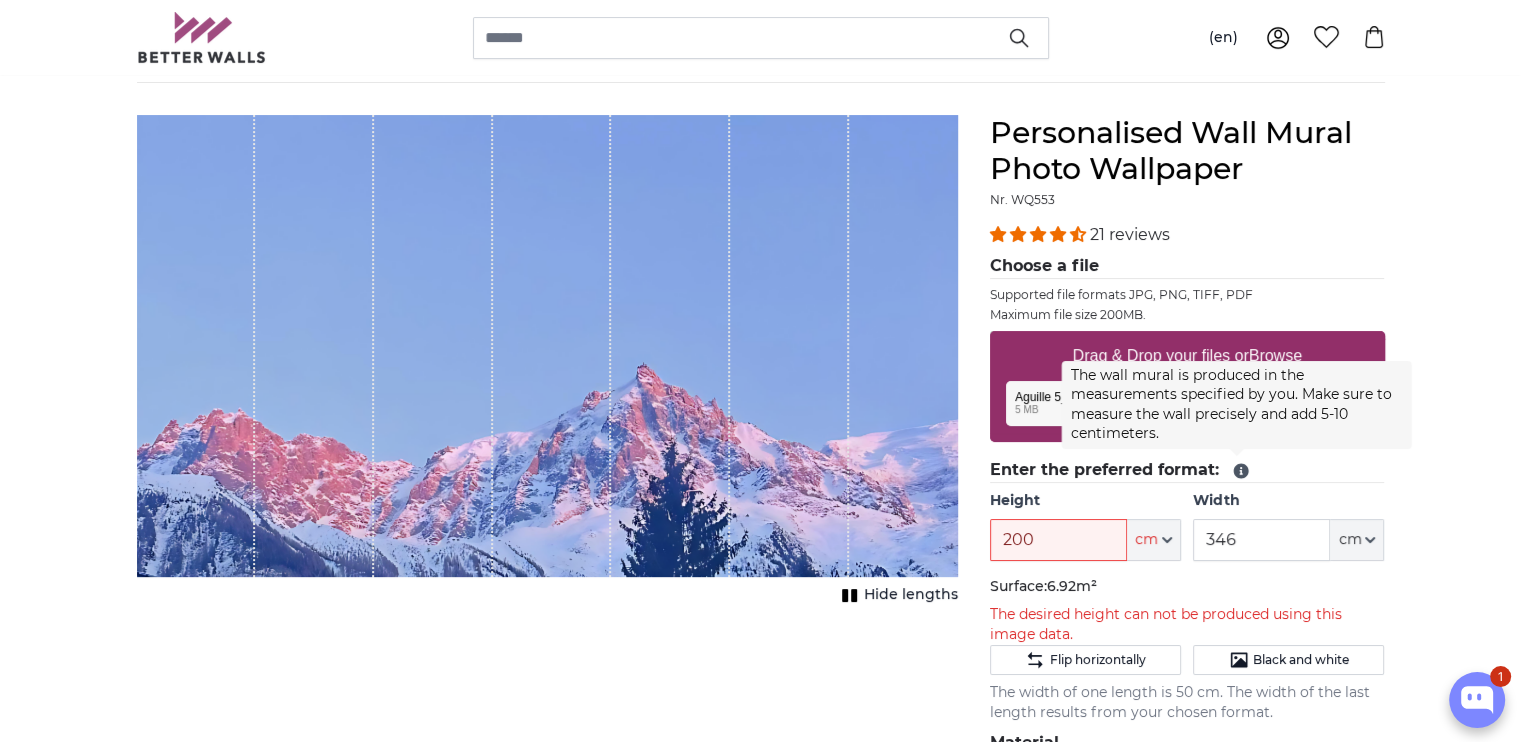 click 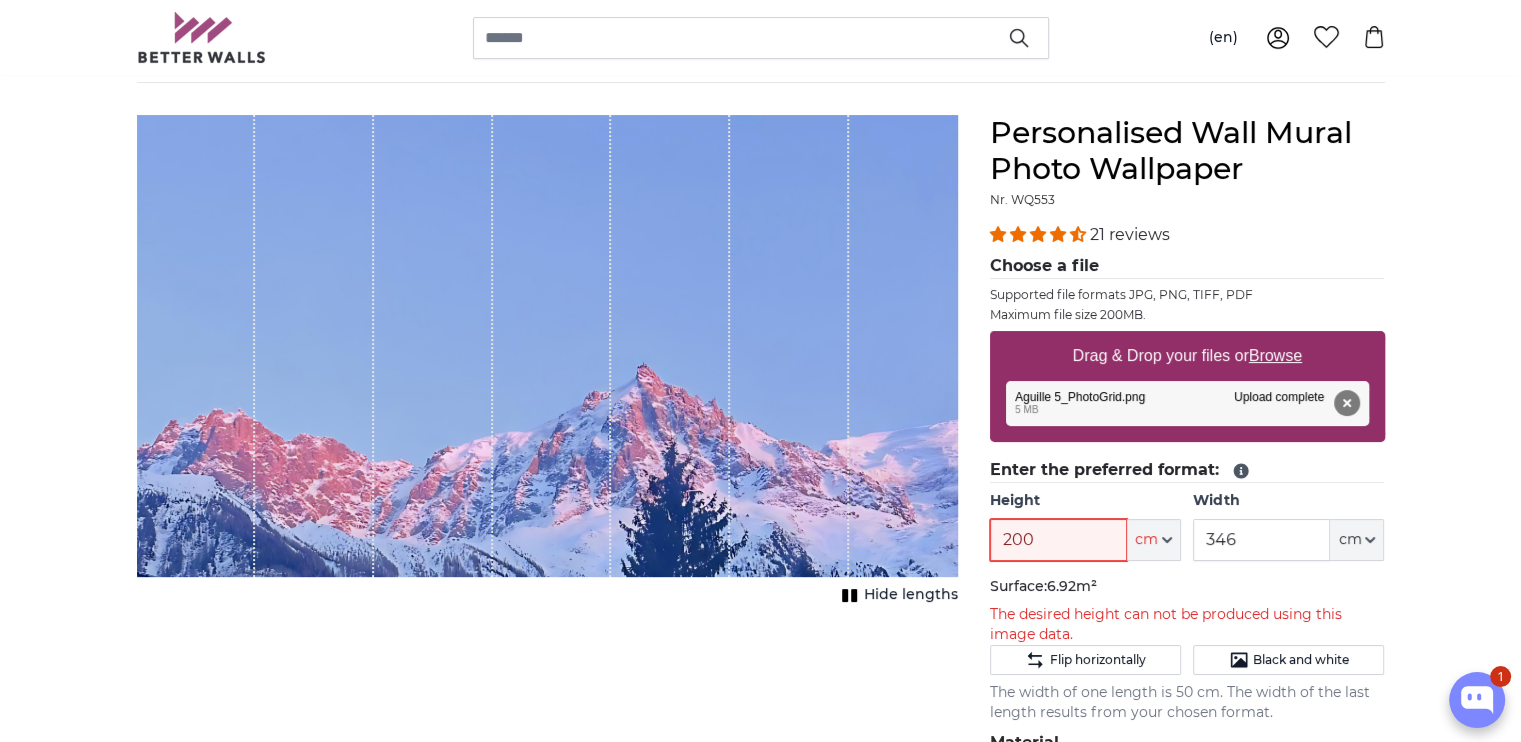 click on "200" at bounding box center (1058, 540) 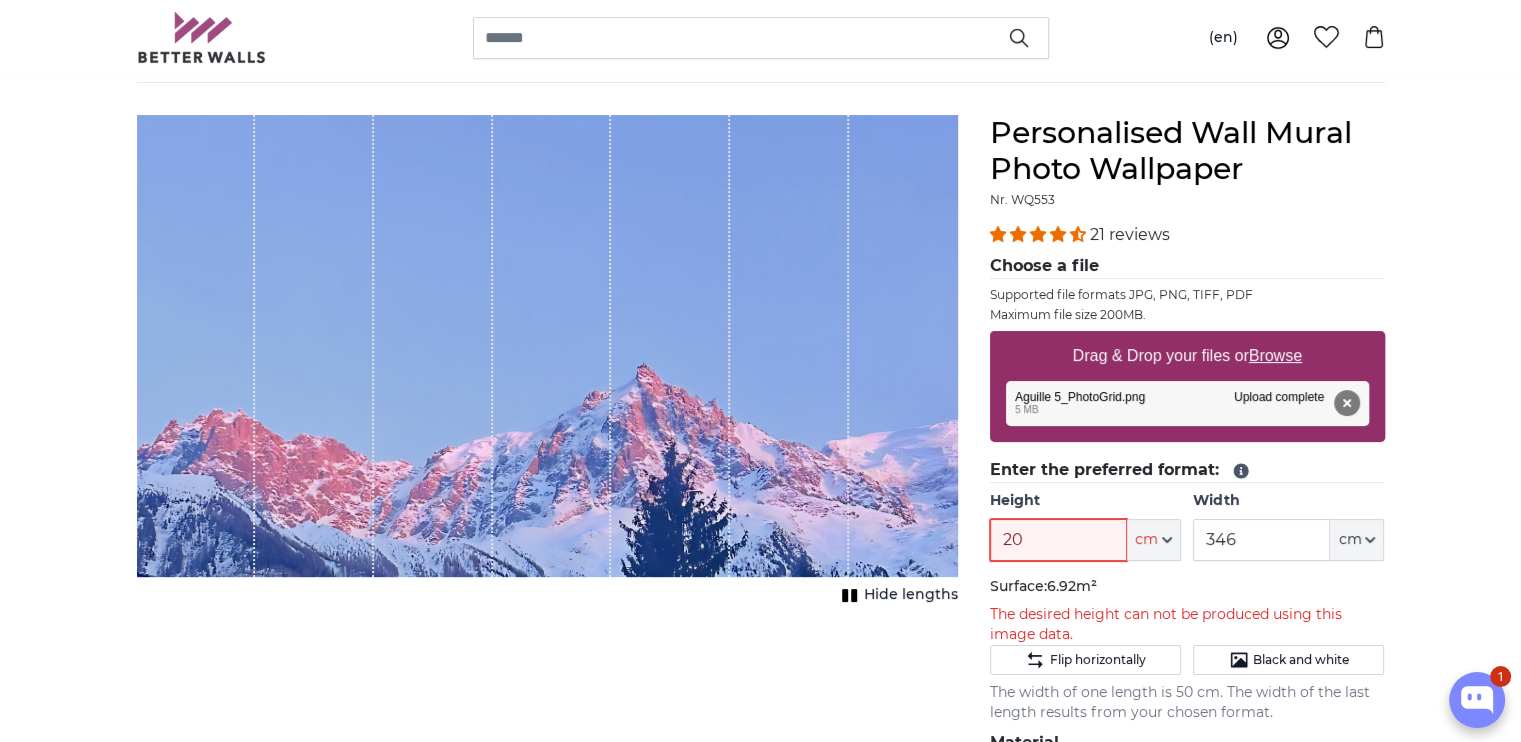 type on "2" 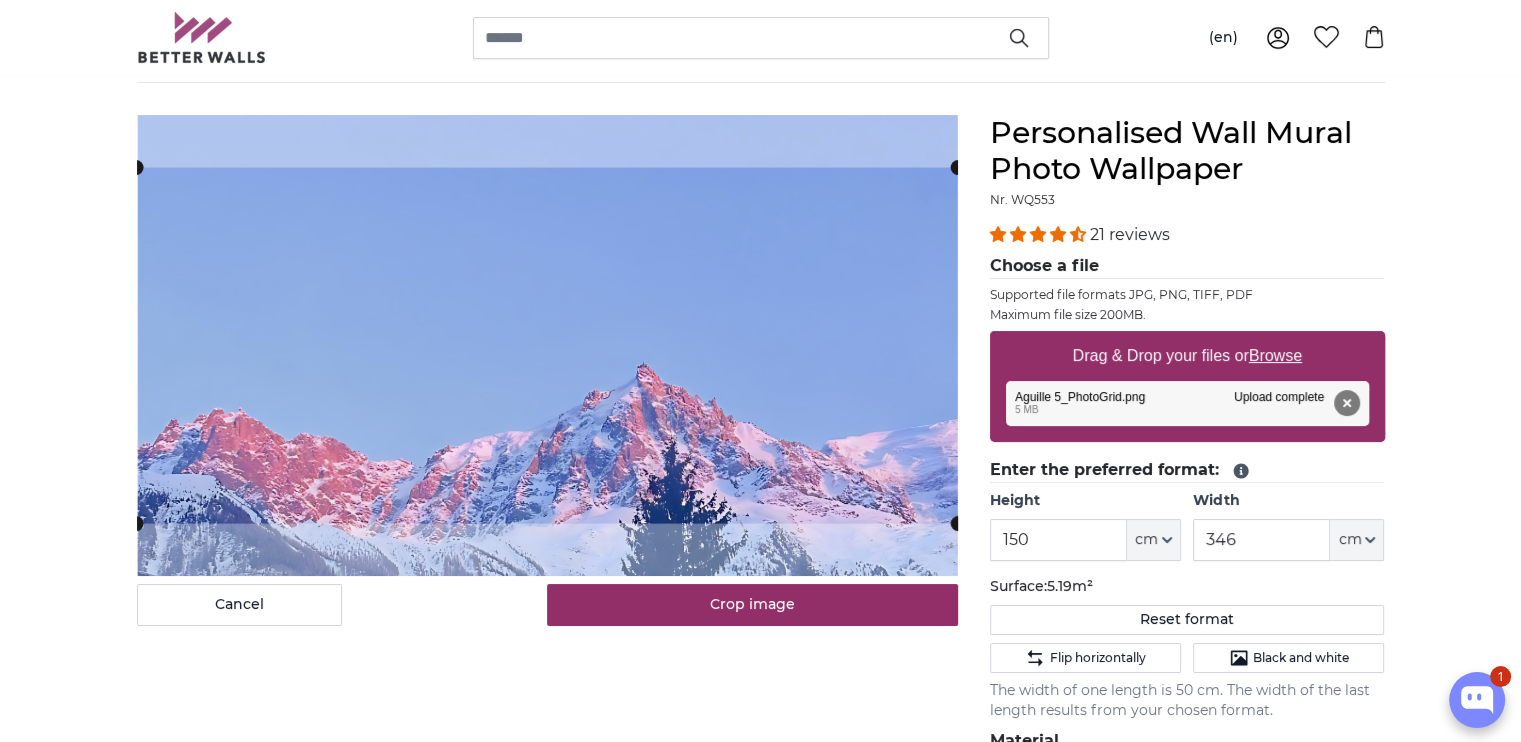 click on "Personalised Photo Wallpaper
Personalised Wall Mural Photo Wallpaper
Personalised Wall Mural Photo Wallpaper
Cancel
Crop image" at bounding box center (760, 2498) 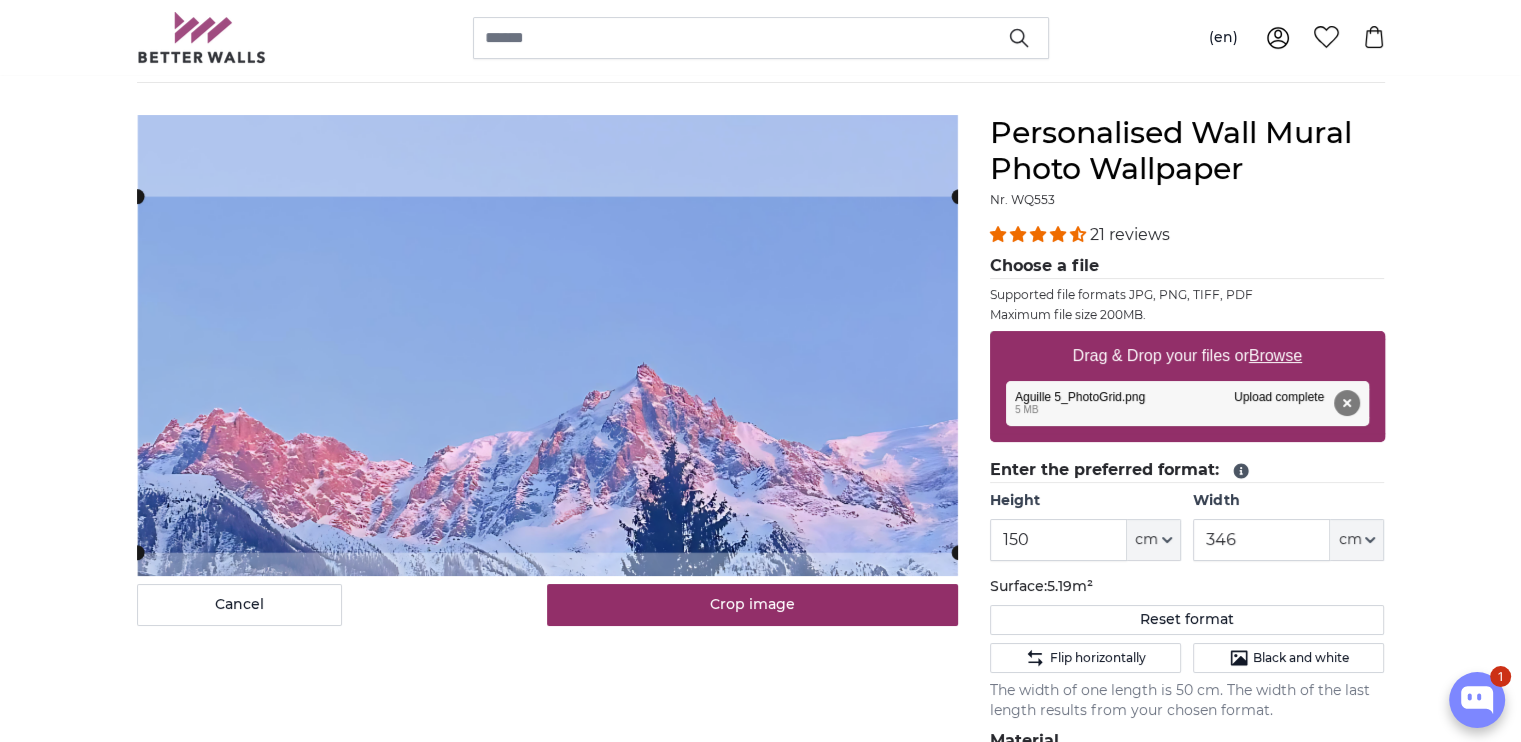 click 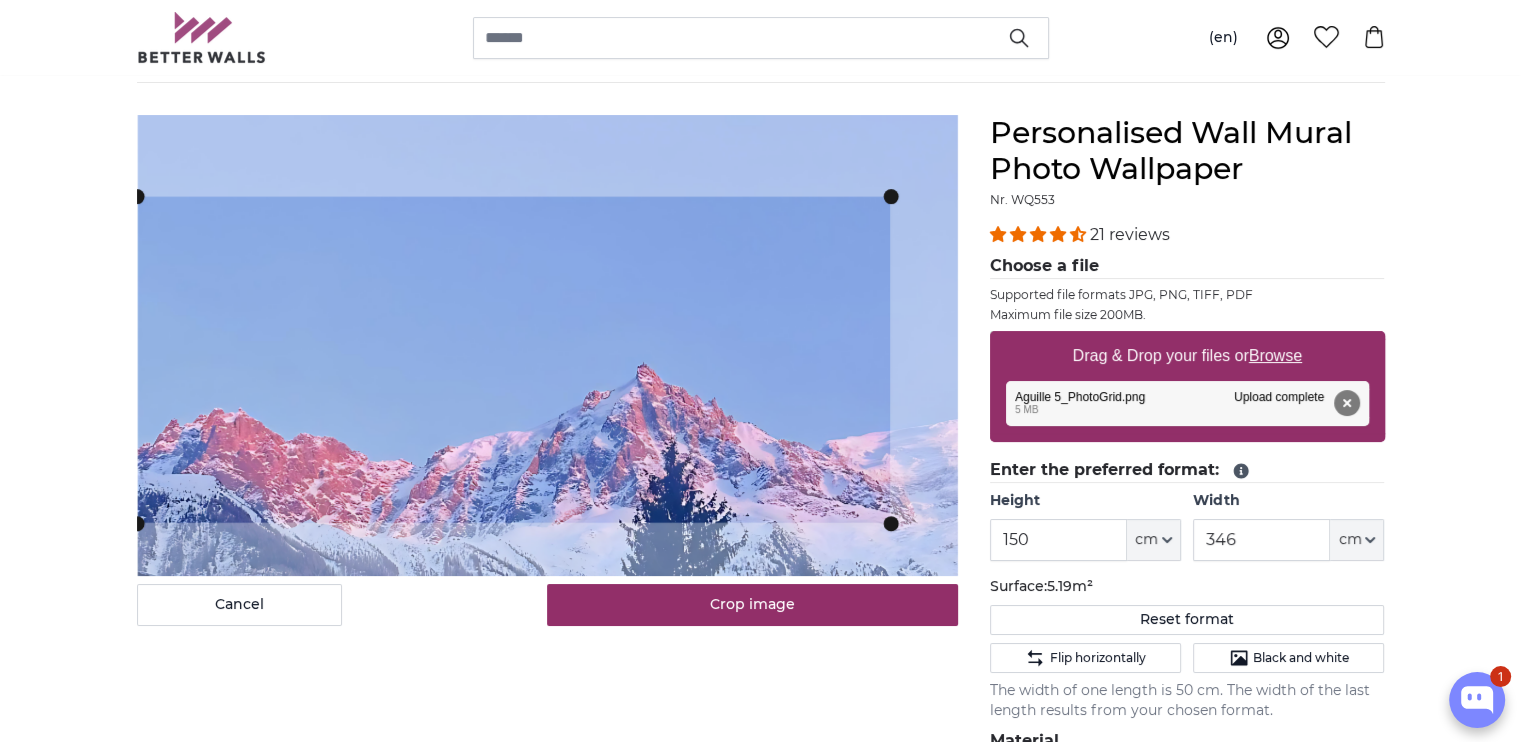 click 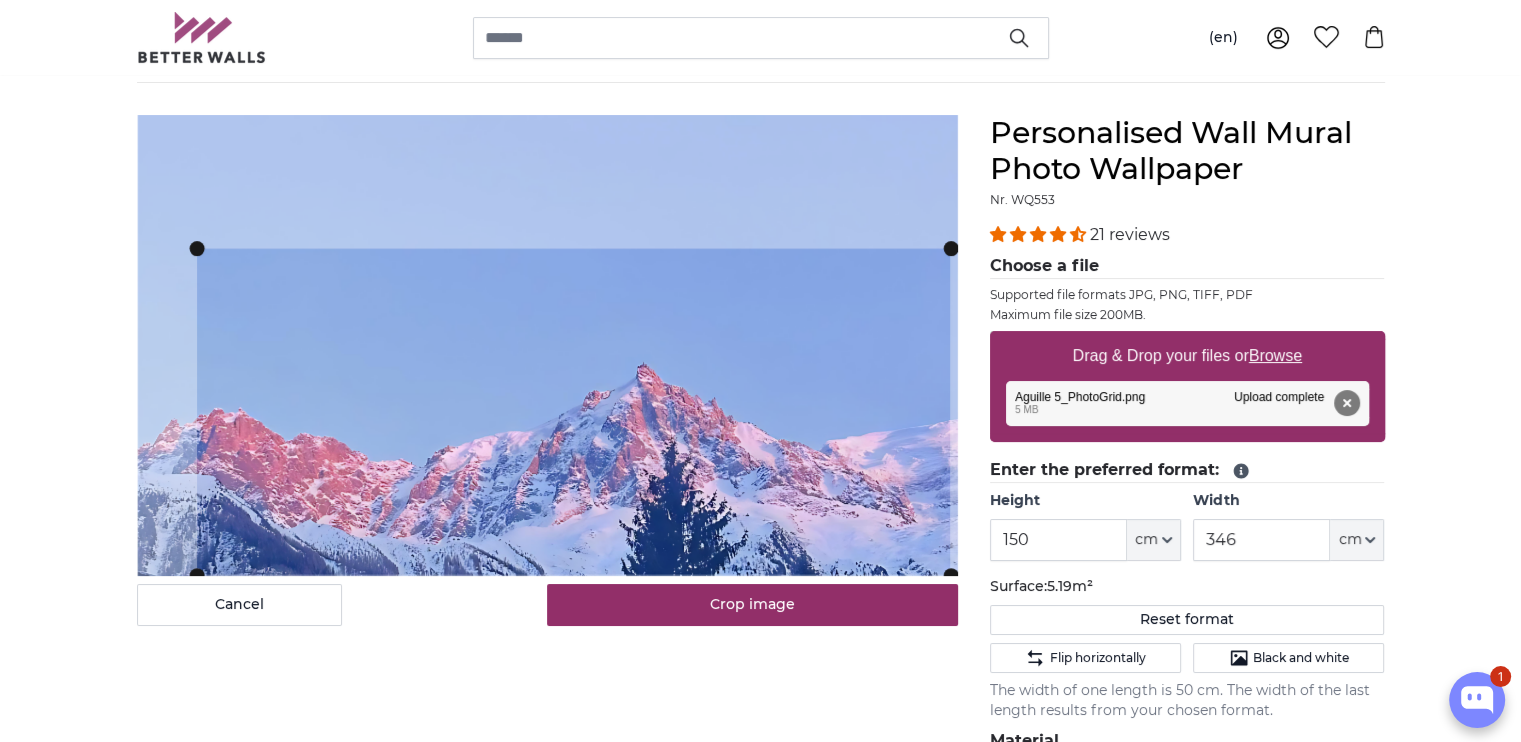 click 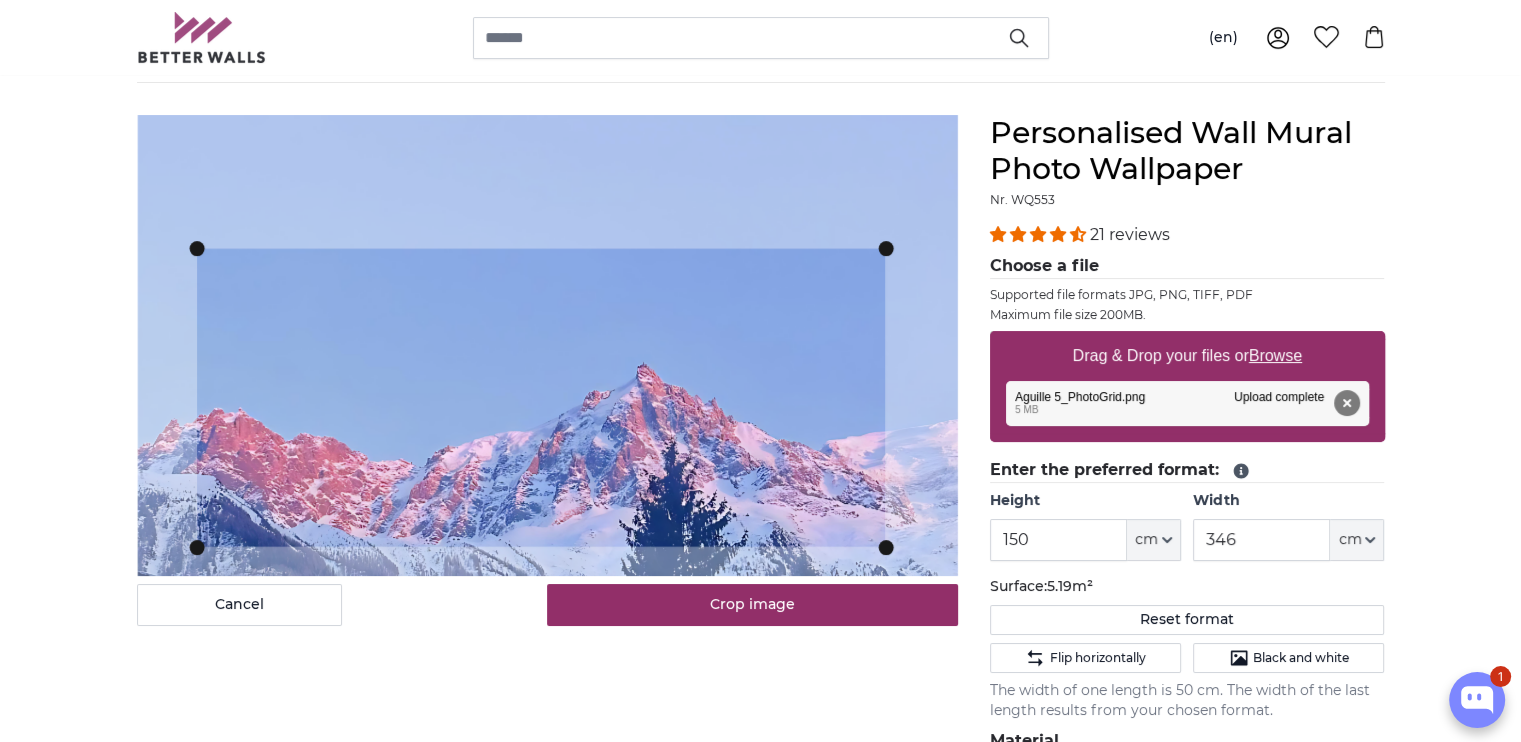 click 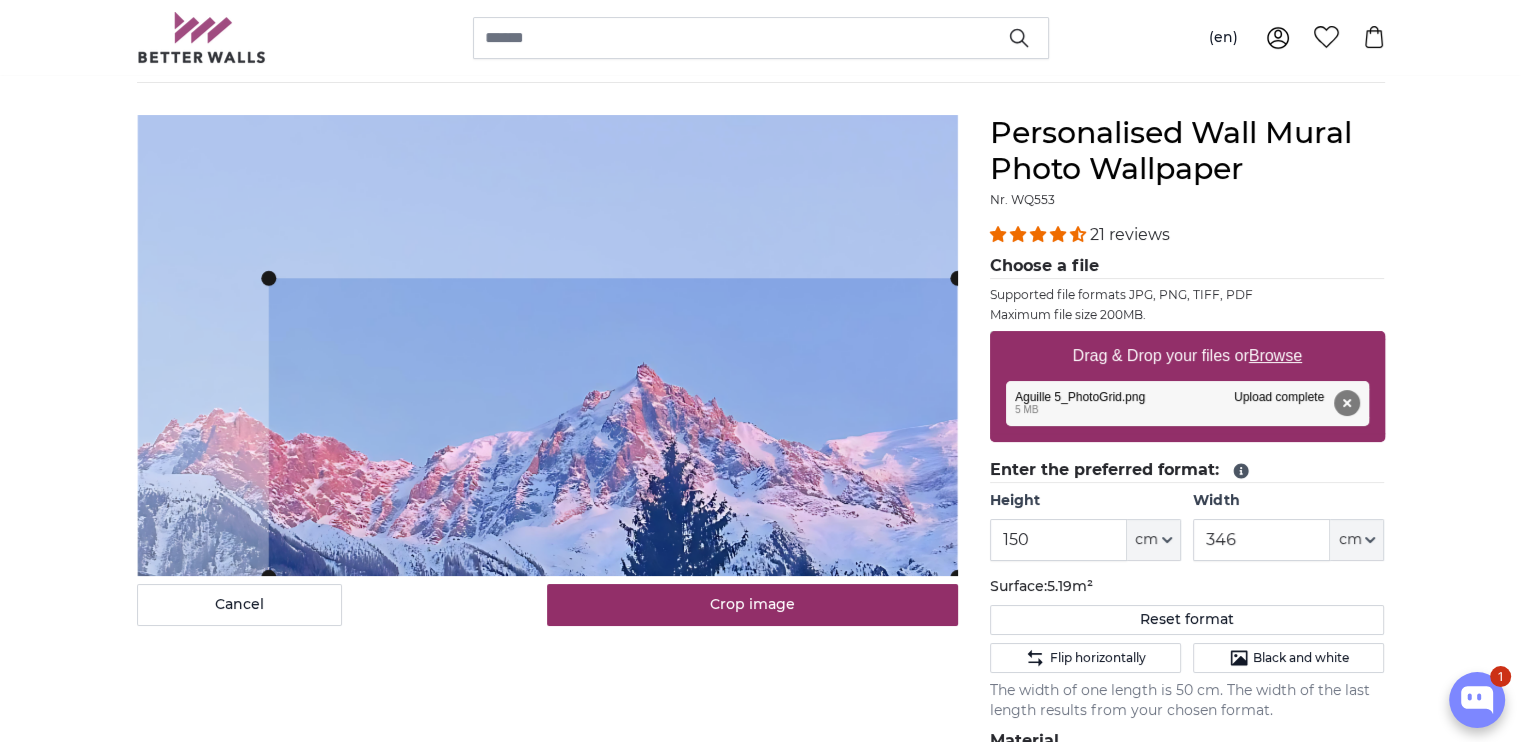 click 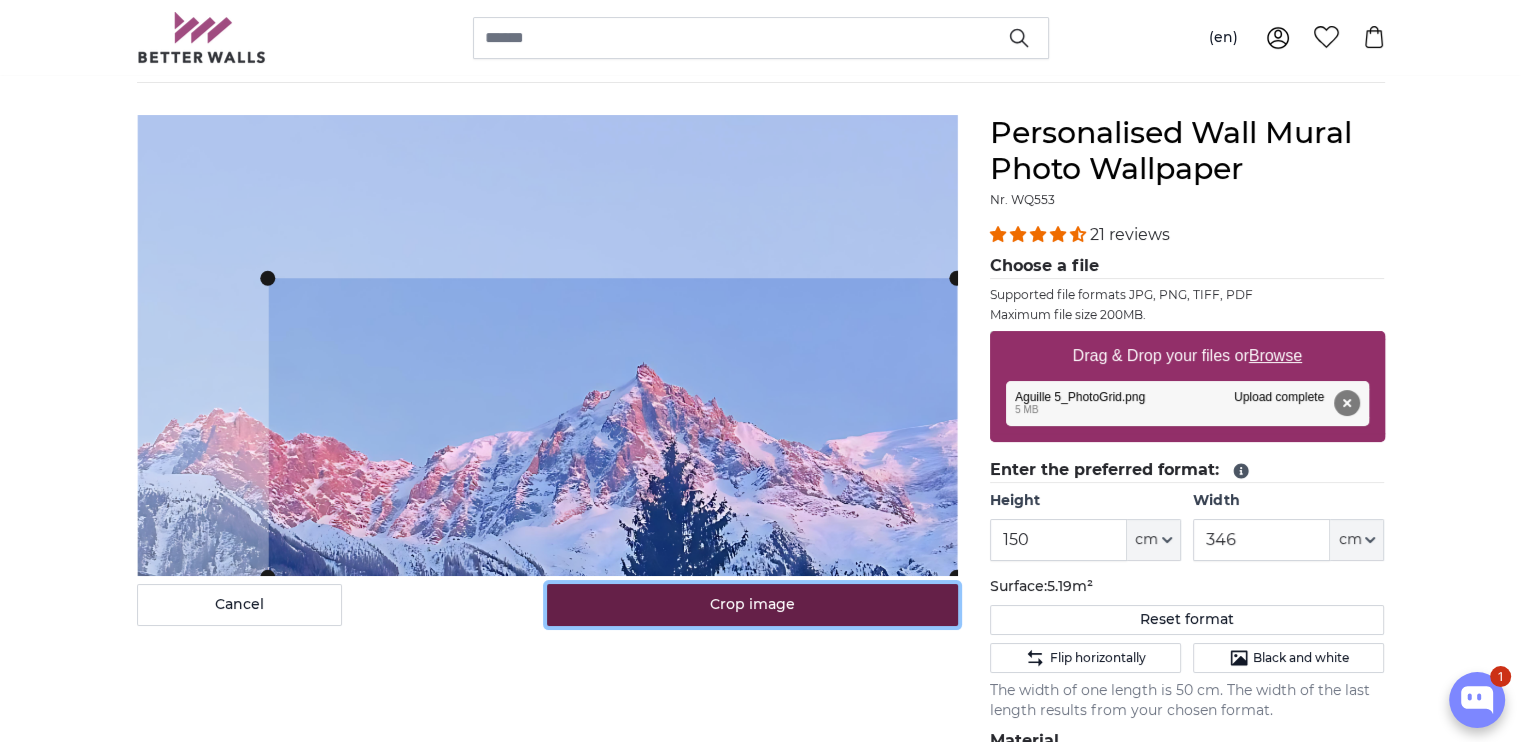 click on "Crop image" at bounding box center [752, 605] 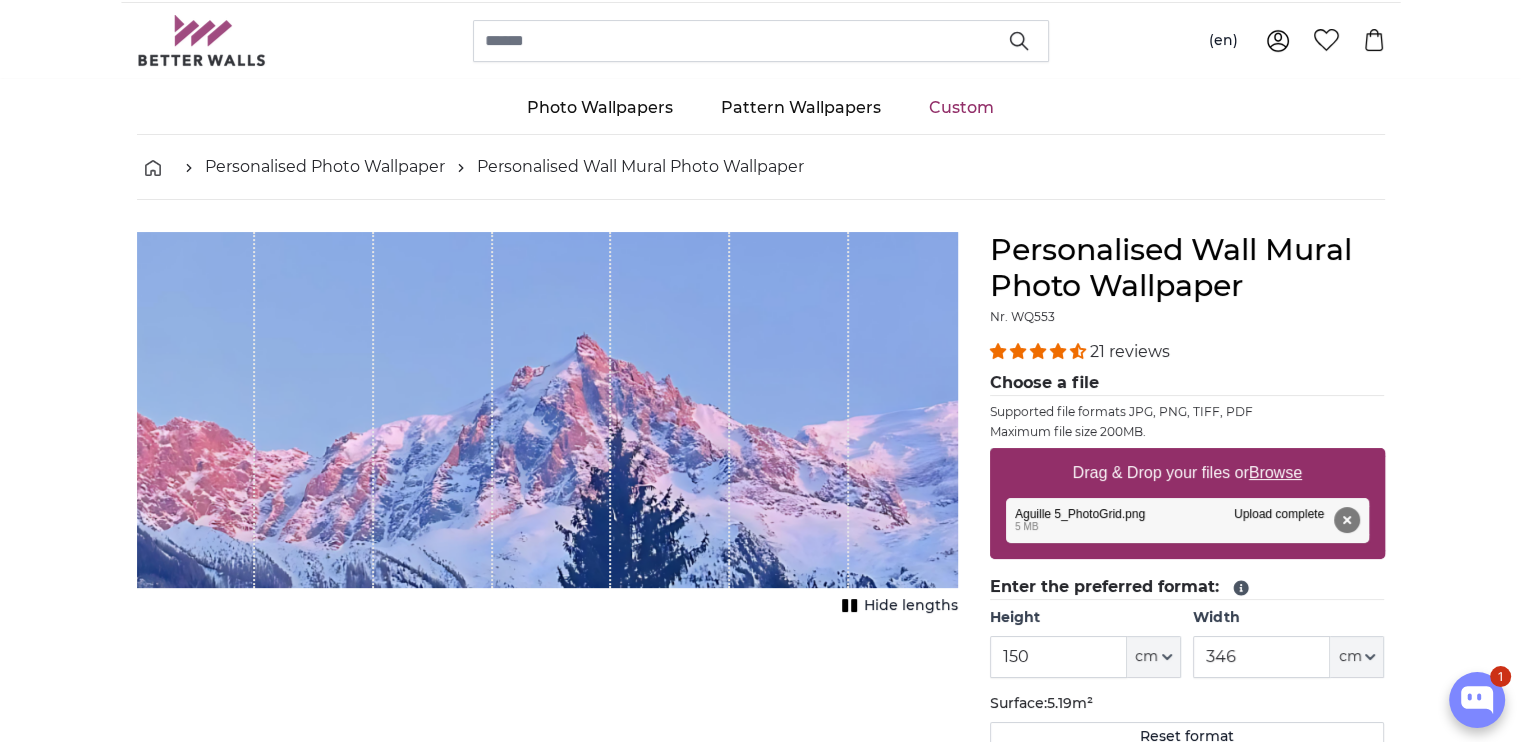 scroll, scrollTop: 0, scrollLeft: 0, axis: both 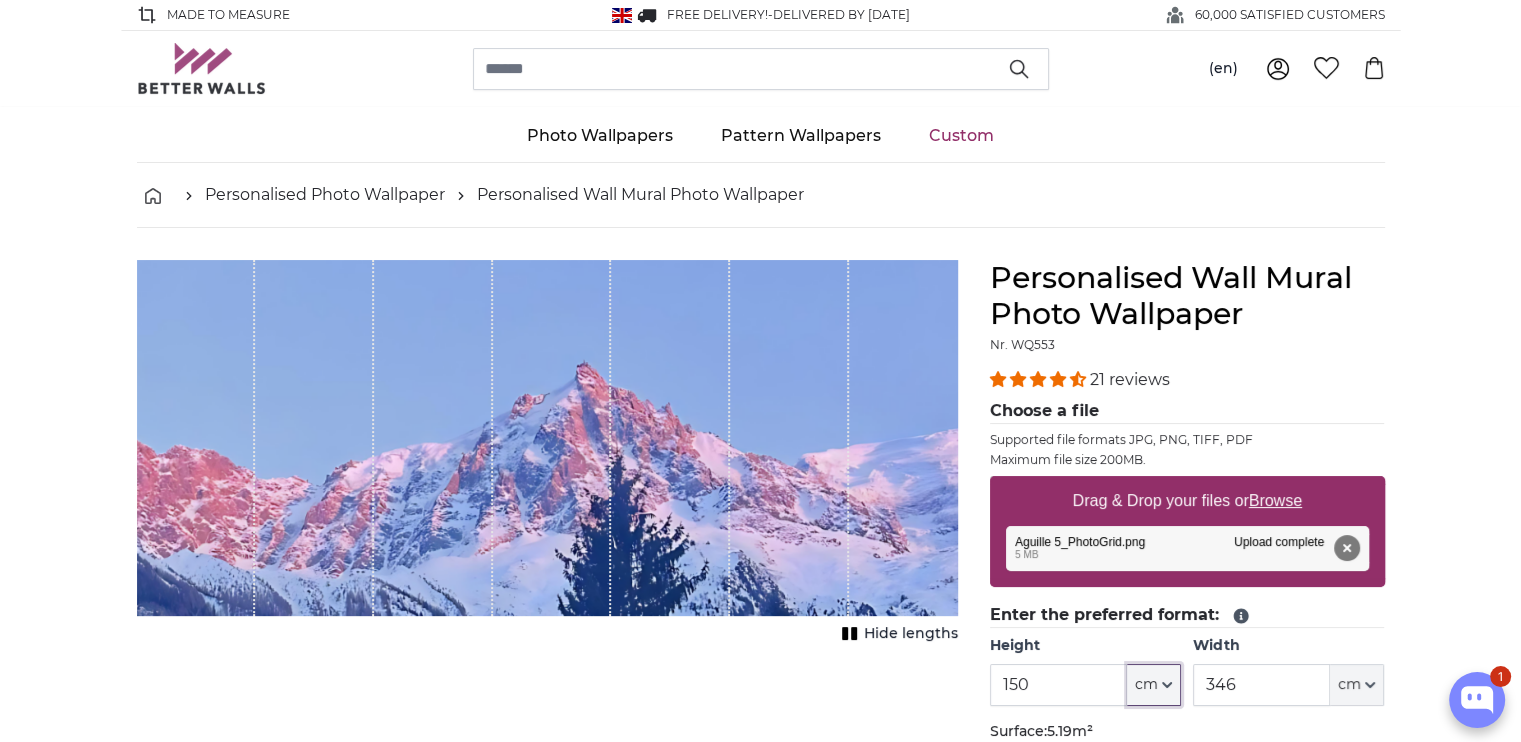 click 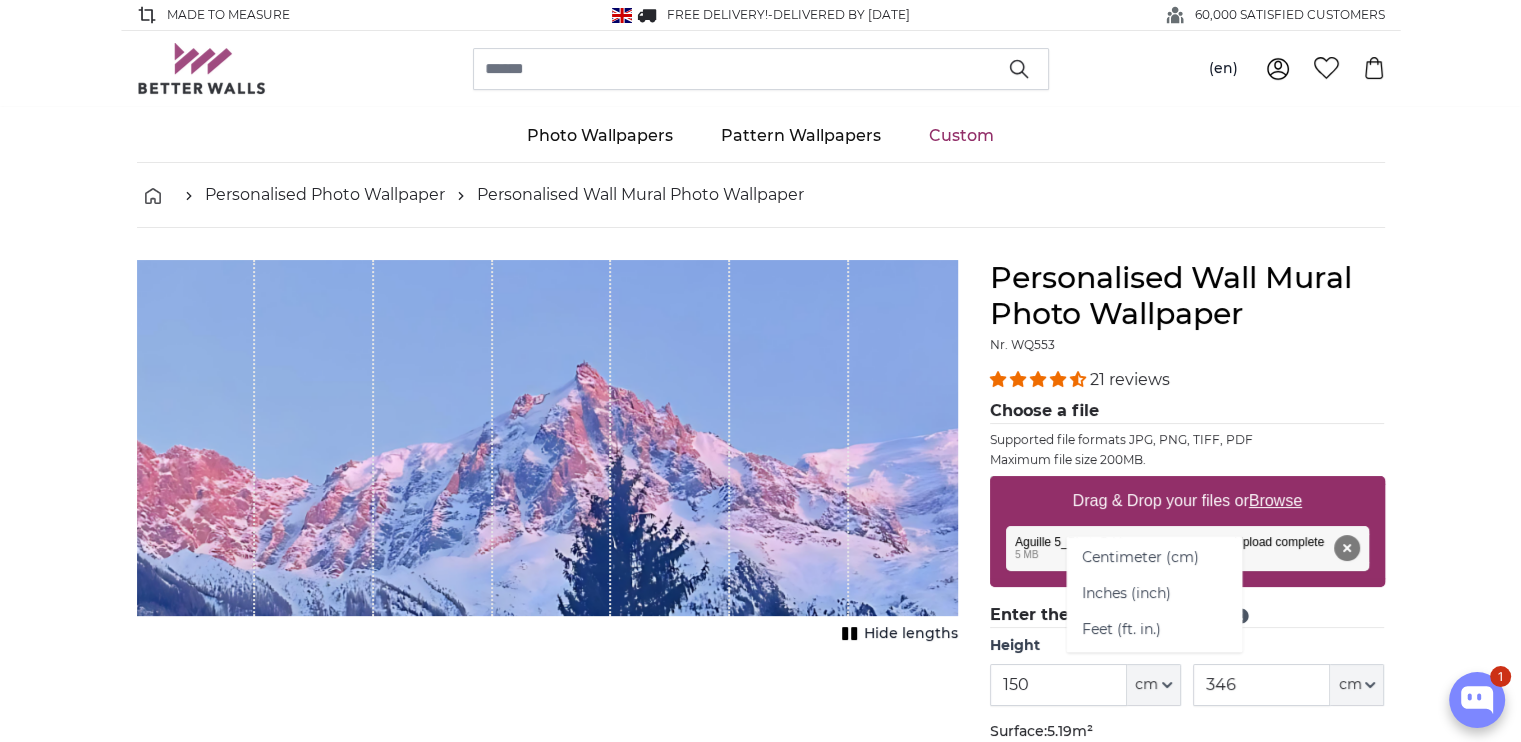 click on "Cancel
Crop image
Hide lengths" at bounding box center (547, 797) 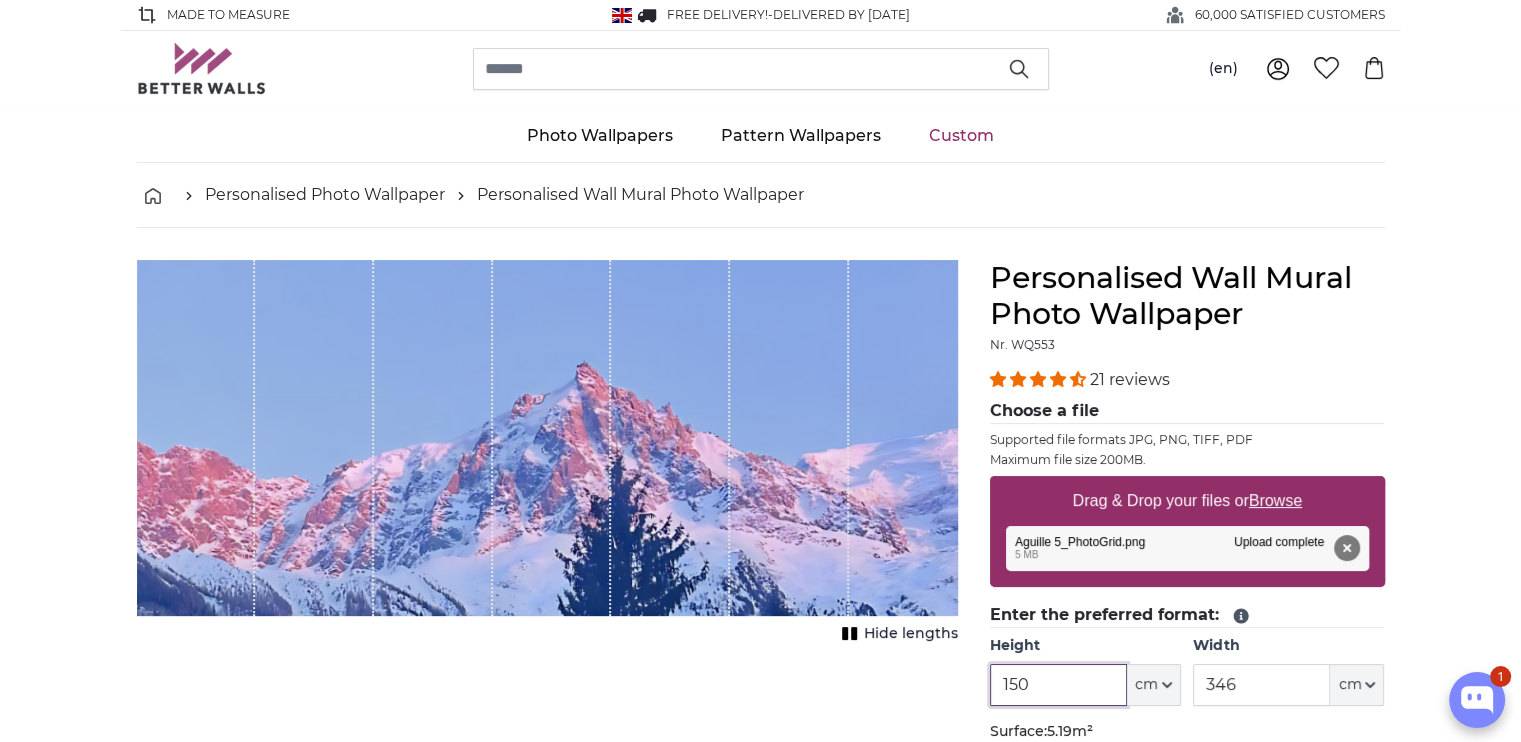 click on "150" at bounding box center (1058, 685) 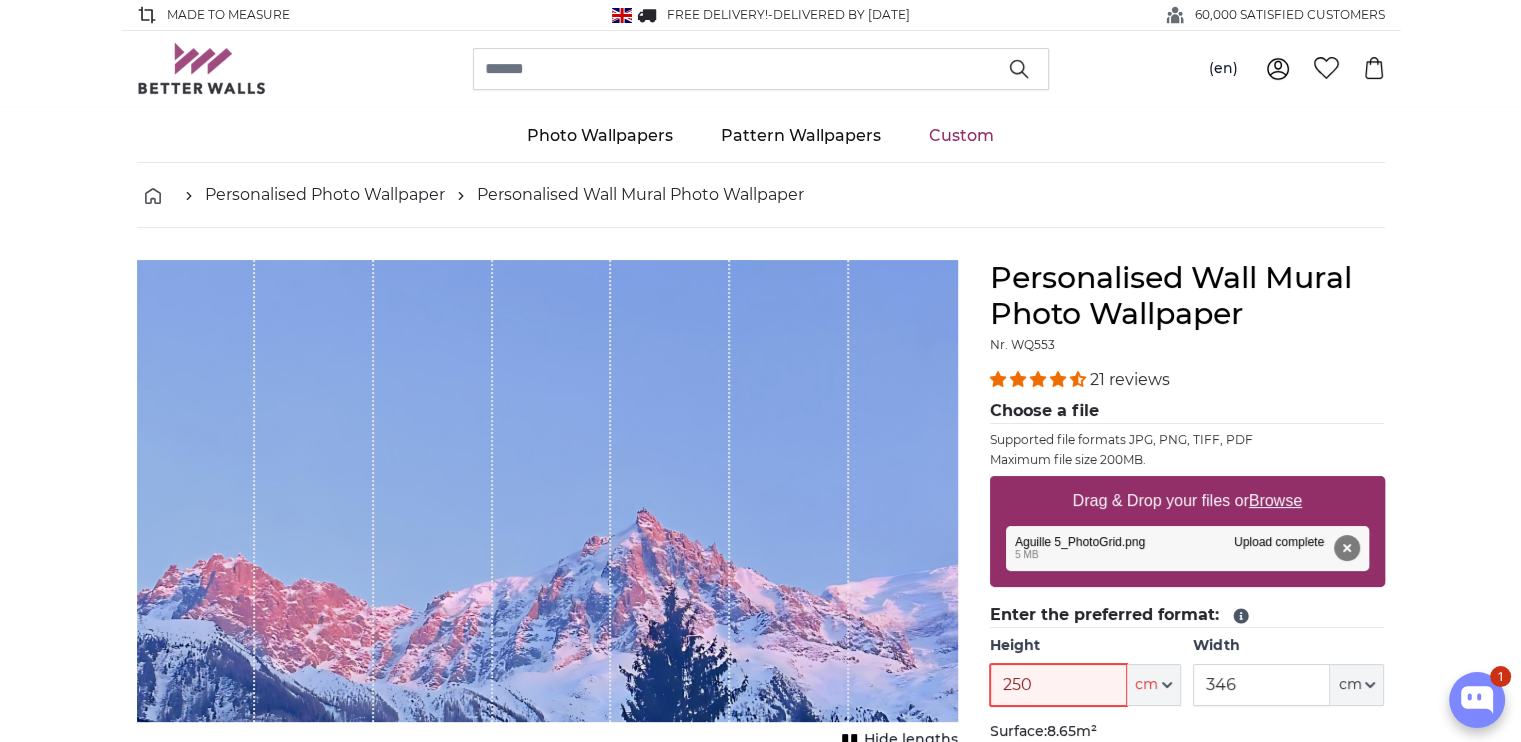 type on "250" 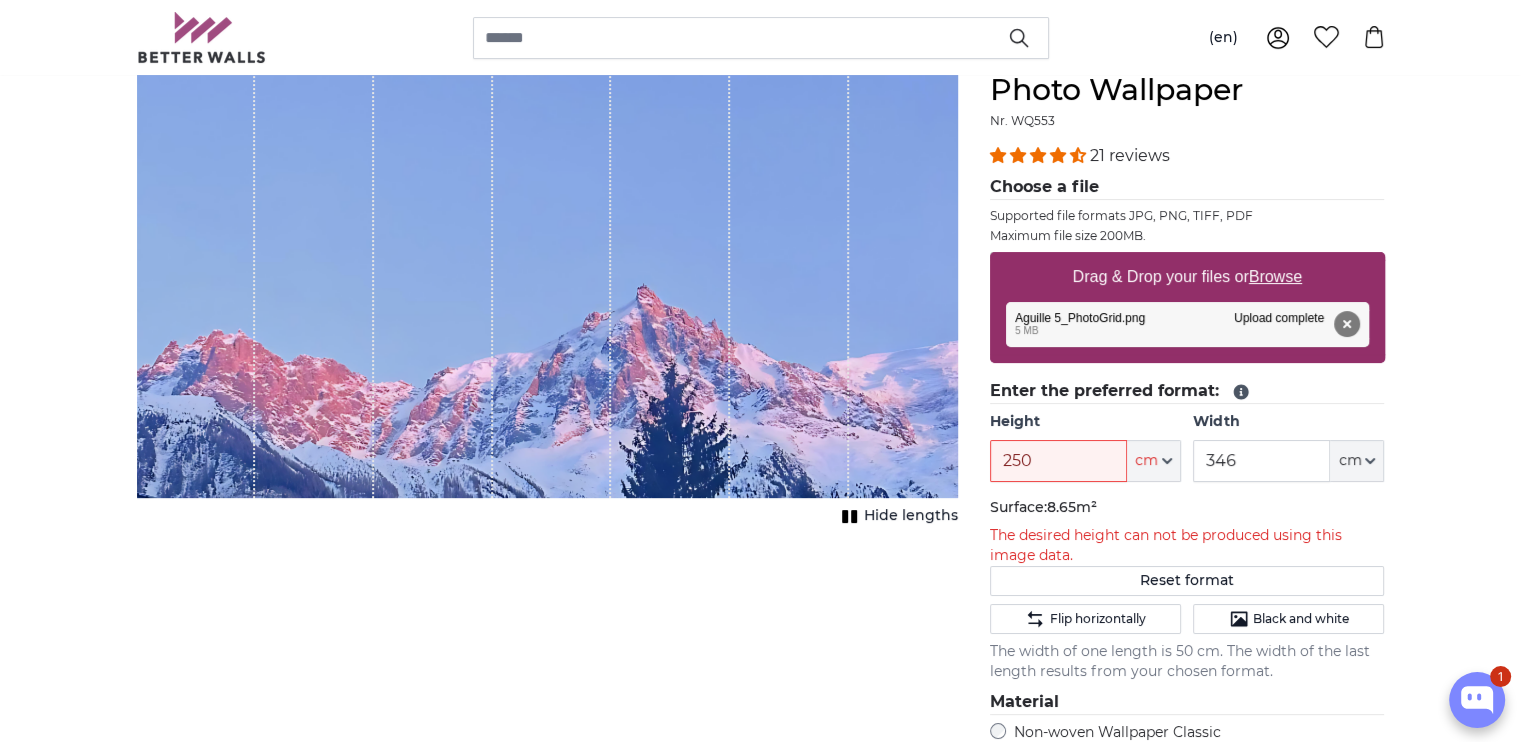 scroll, scrollTop: 226, scrollLeft: 0, axis: vertical 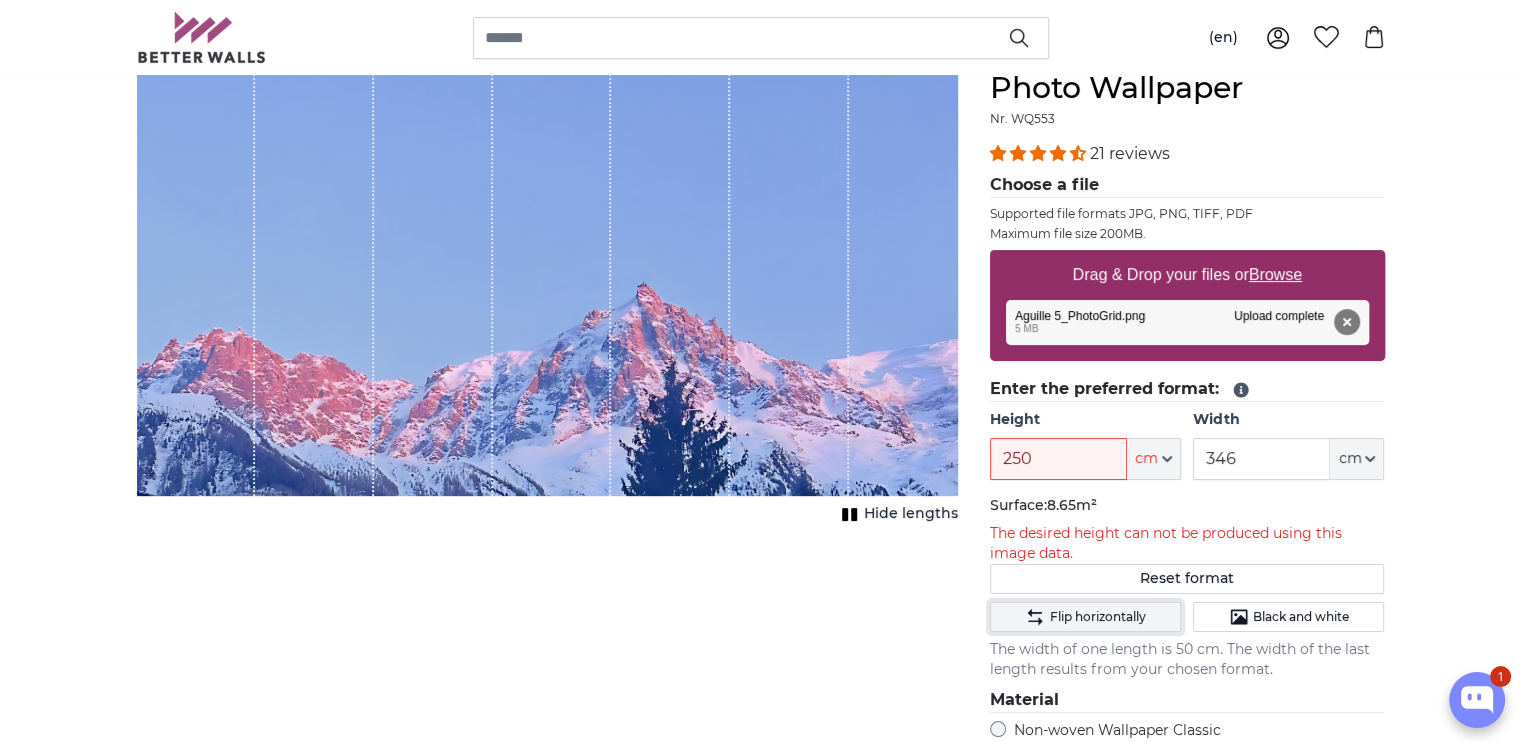 drag, startPoint x: 1505, startPoint y: 441, endPoint x: 1052, endPoint y: 615, distance: 485.26797 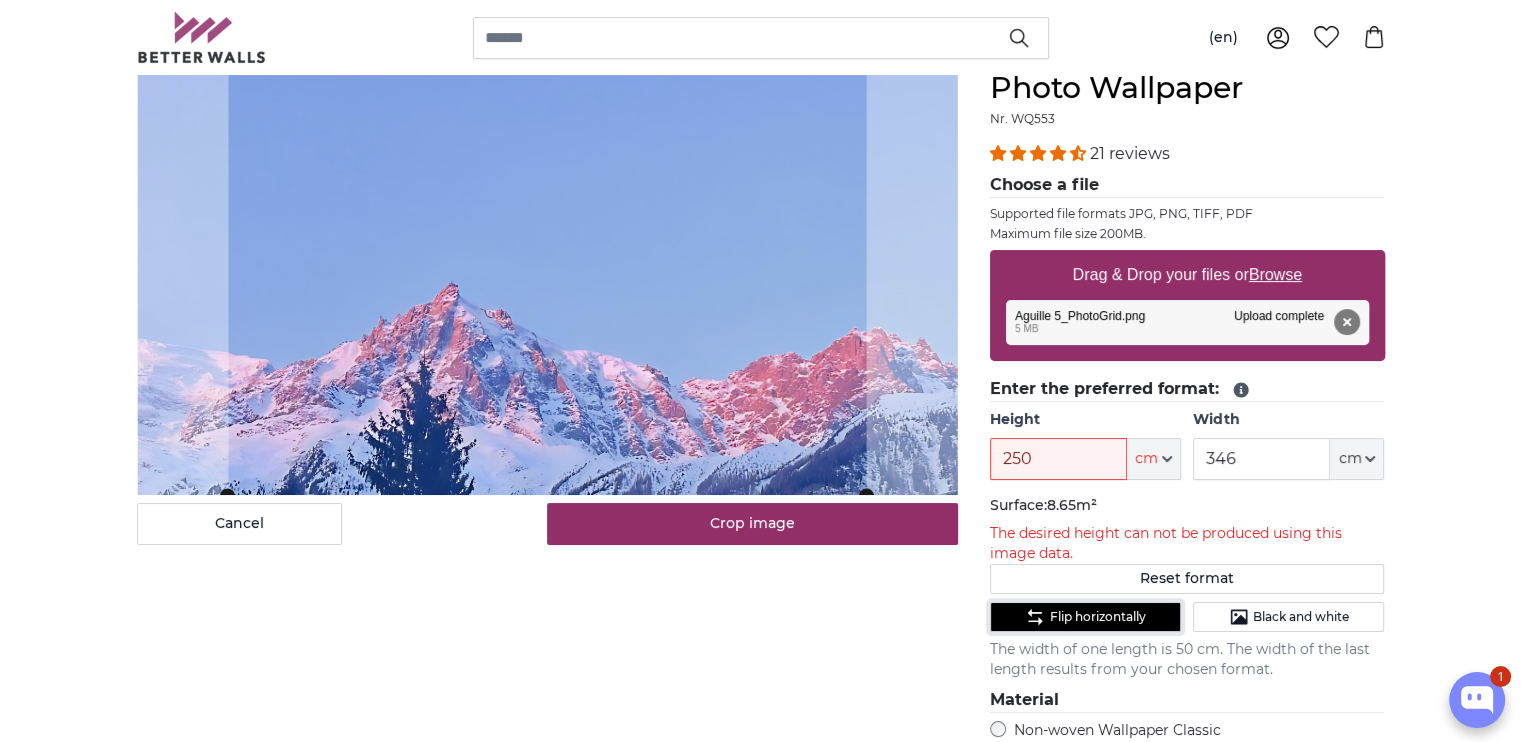 click on "Flip horizontally" 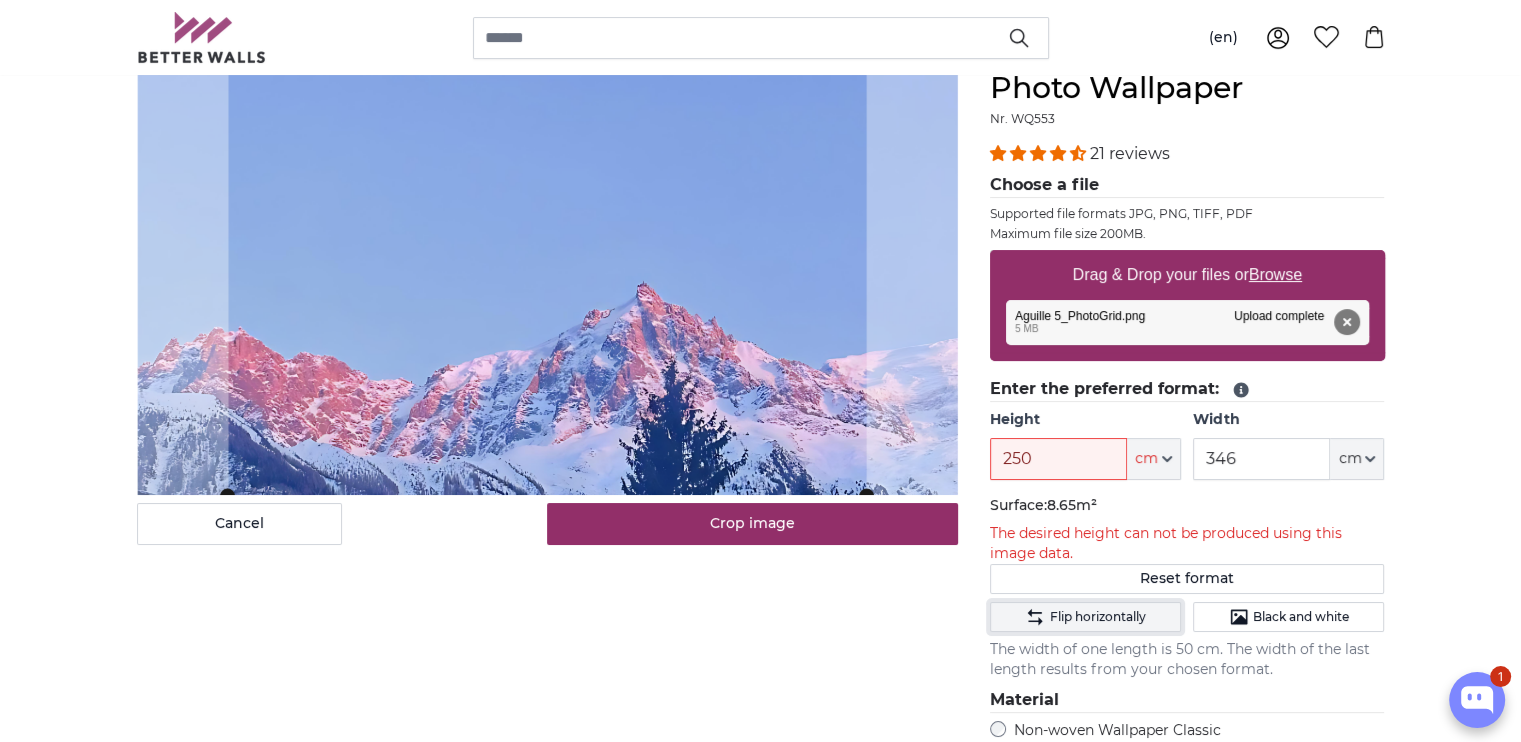 click on "Flip horizontally" 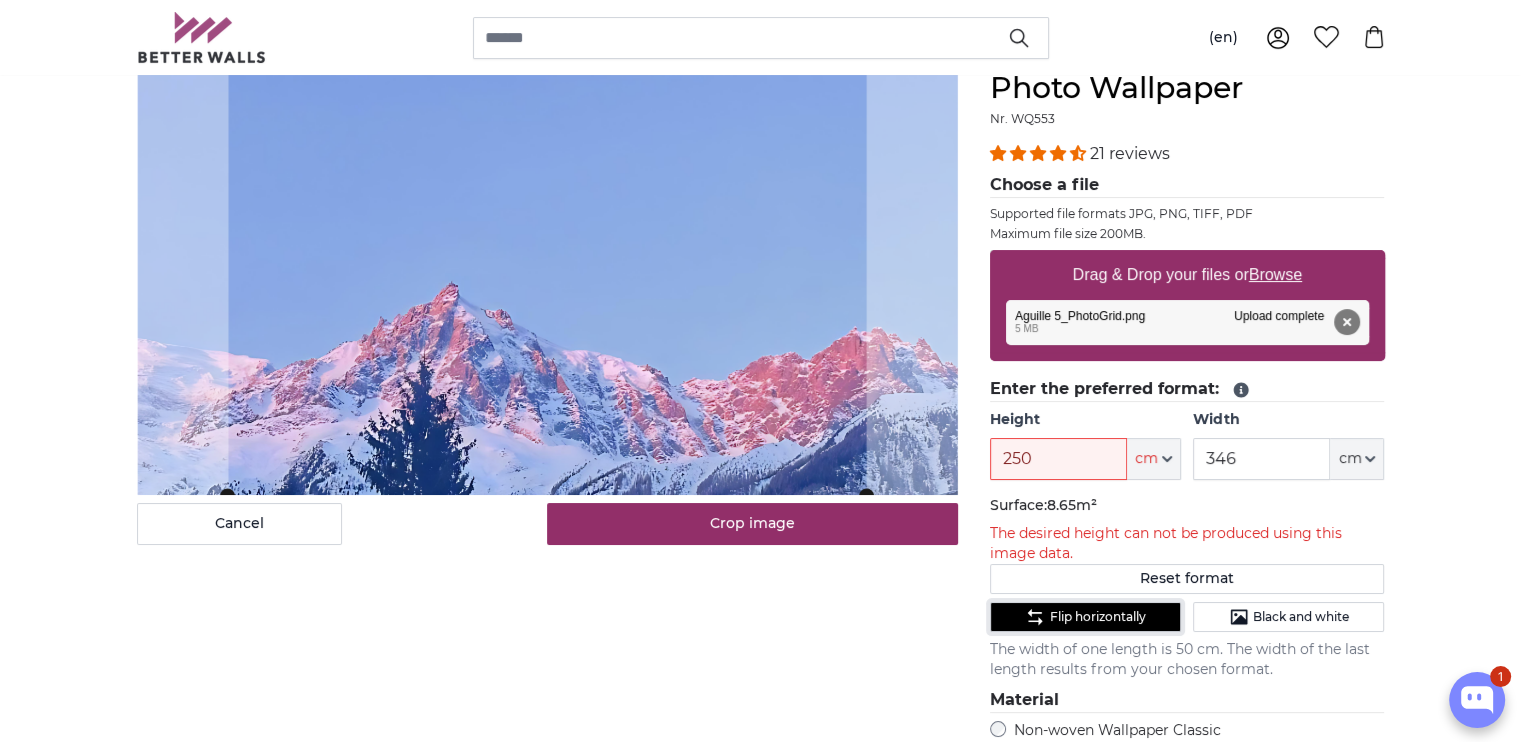 click on "Flip horizontally" 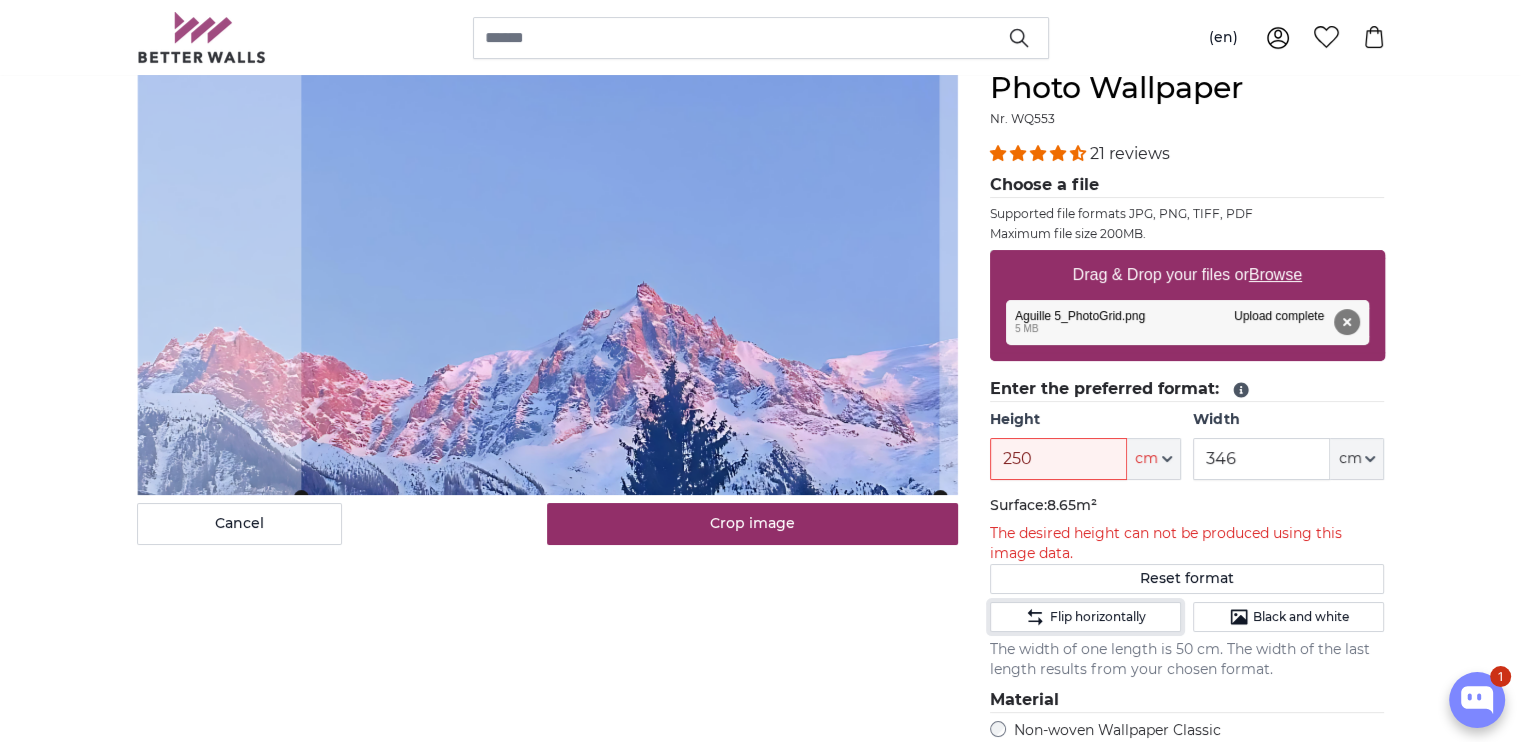 click 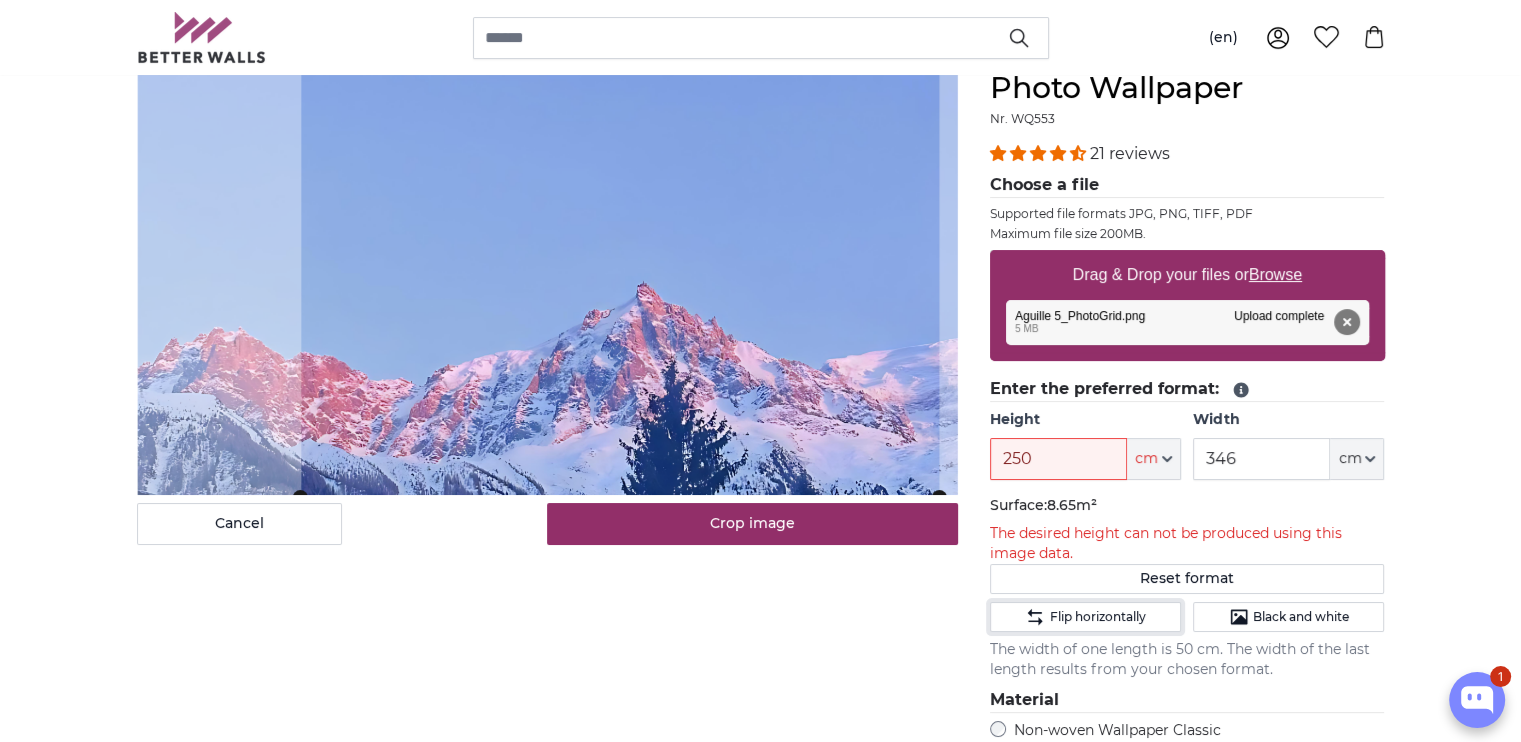 click 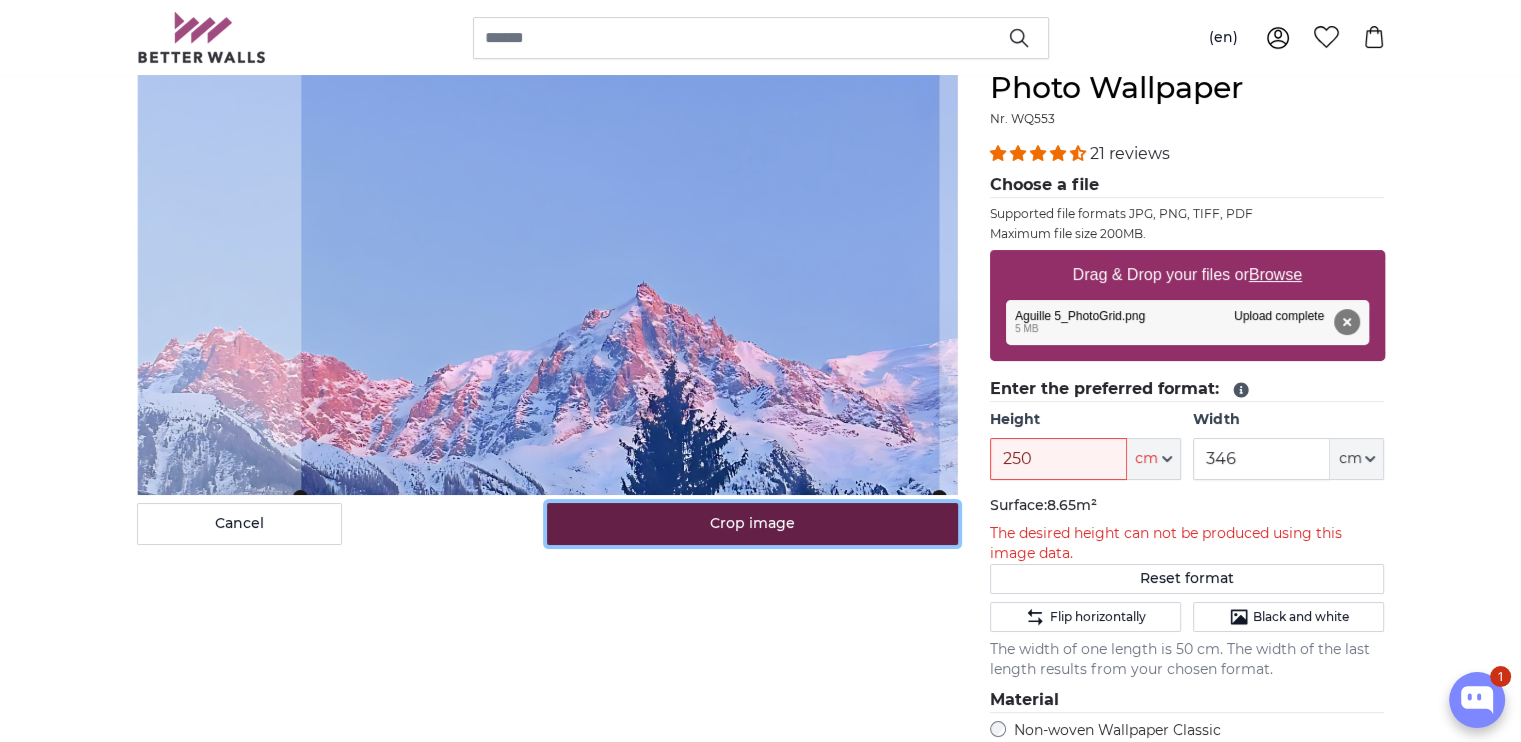 click on "Crop image" at bounding box center (752, 524) 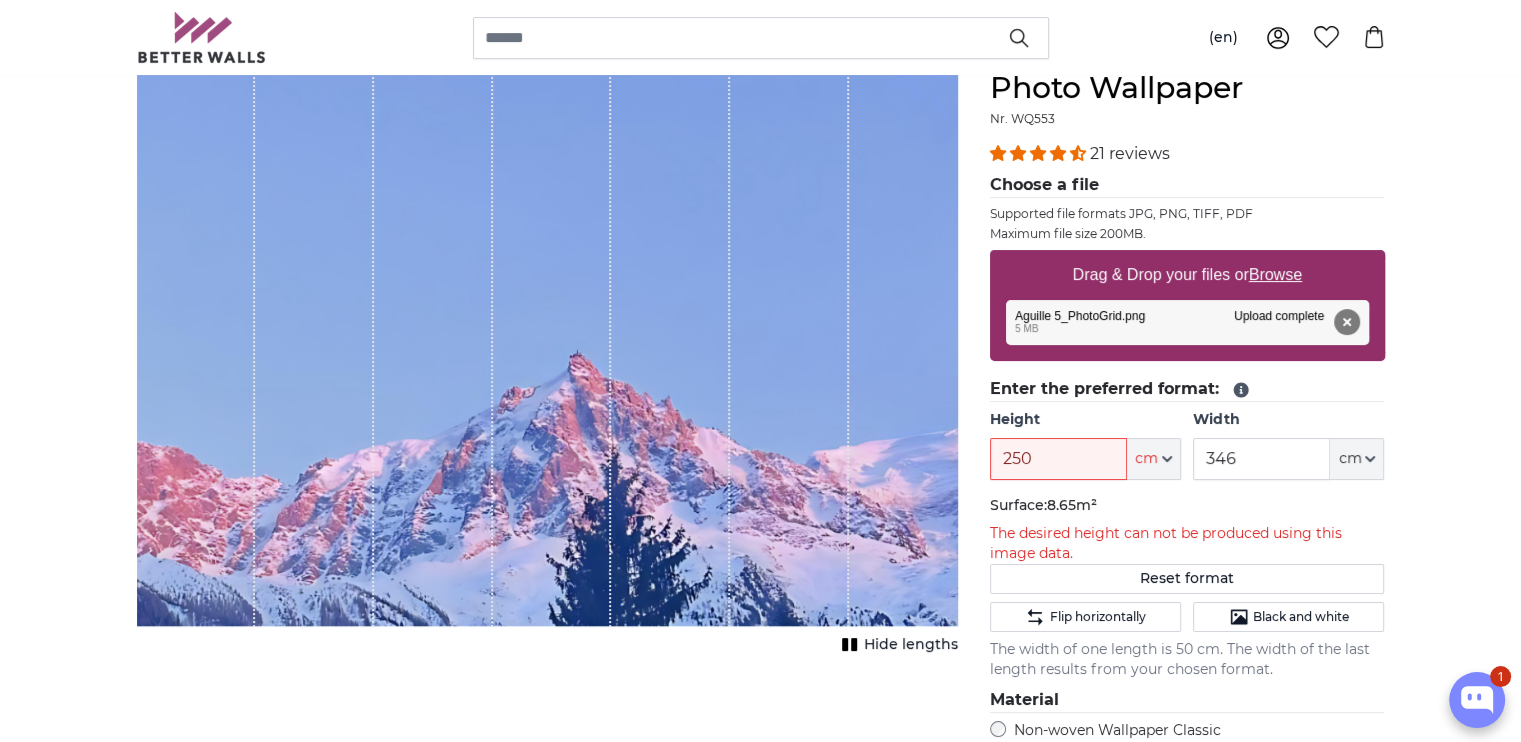 click at bounding box center [670, 330] 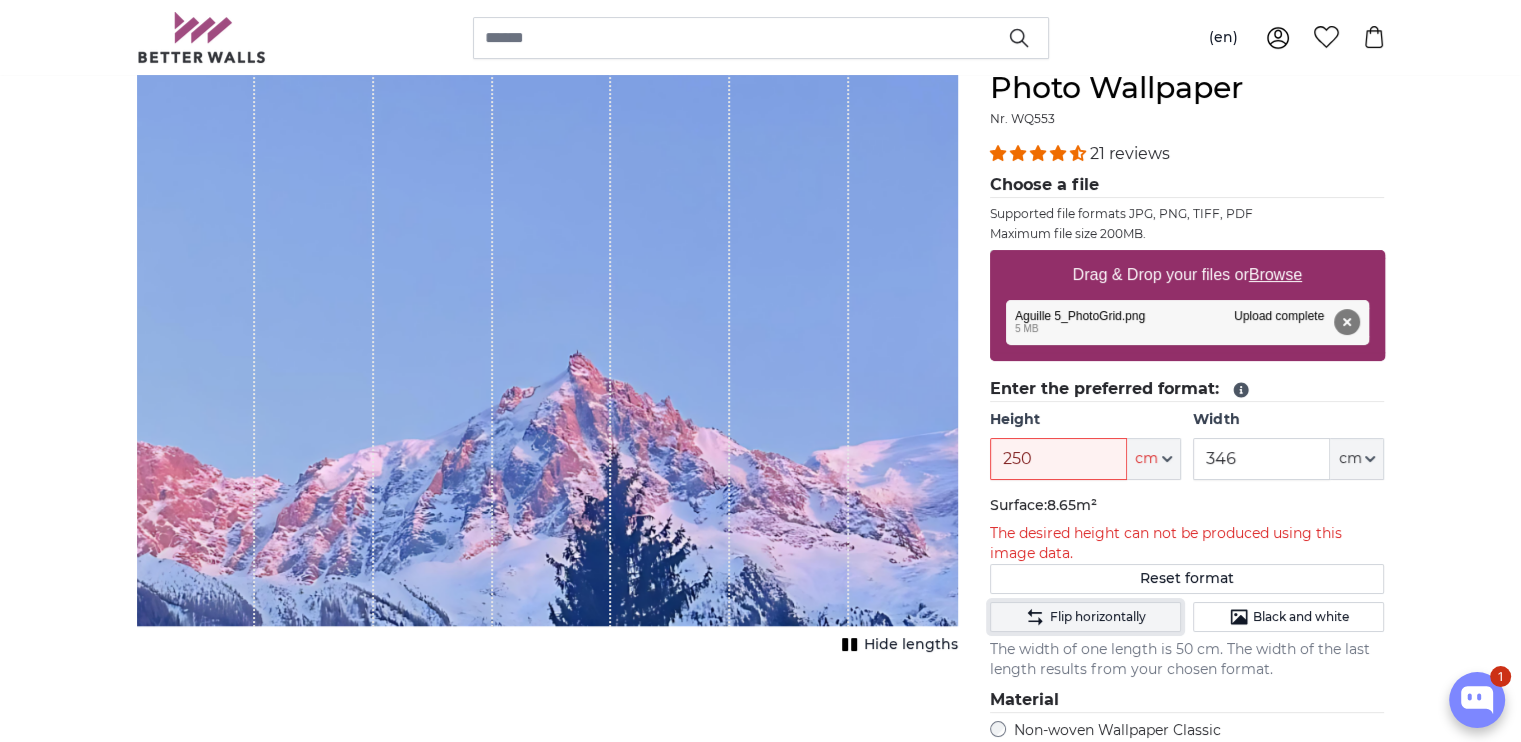 click on "Flip horizontally" 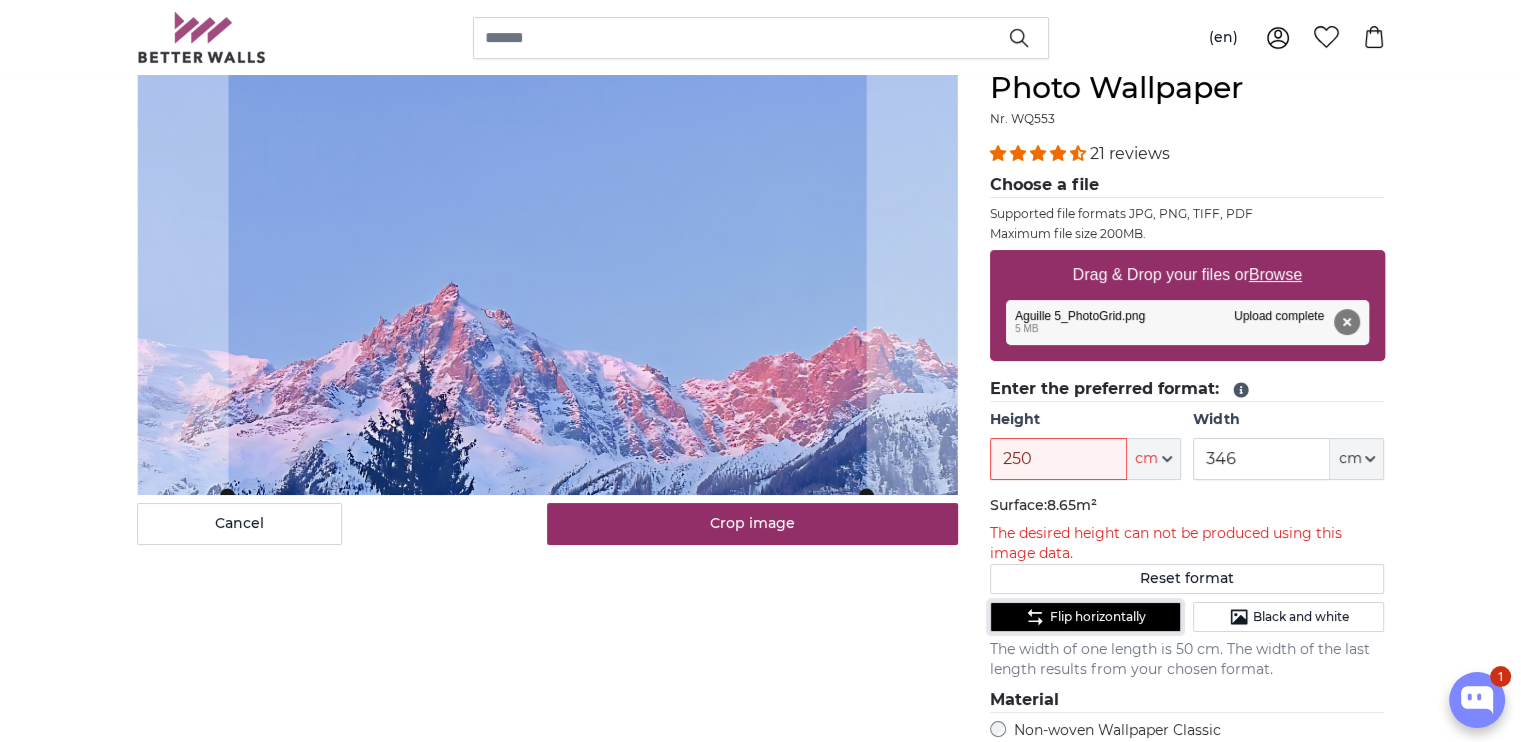 click on "Flip horizontally" 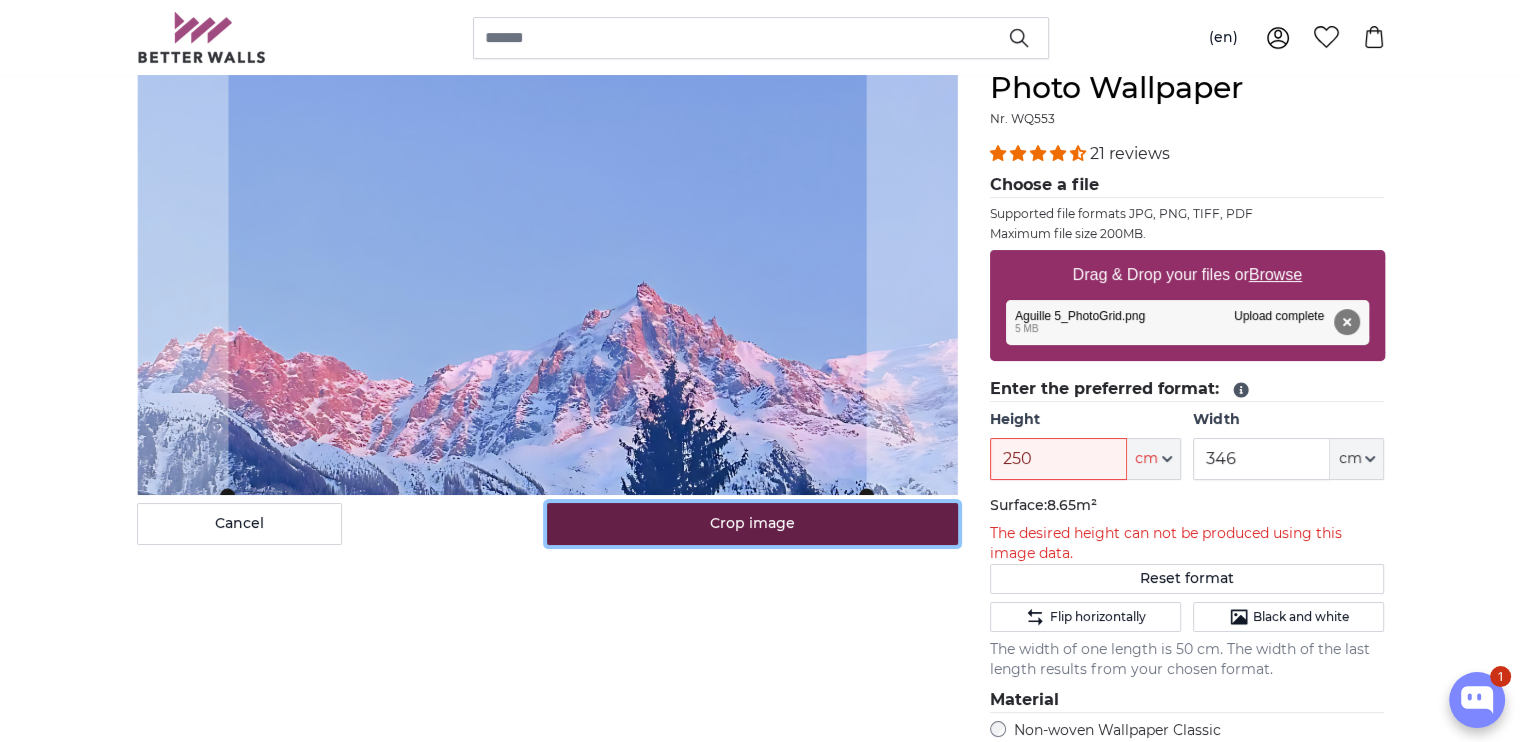 click on "Crop image" at bounding box center (752, 524) 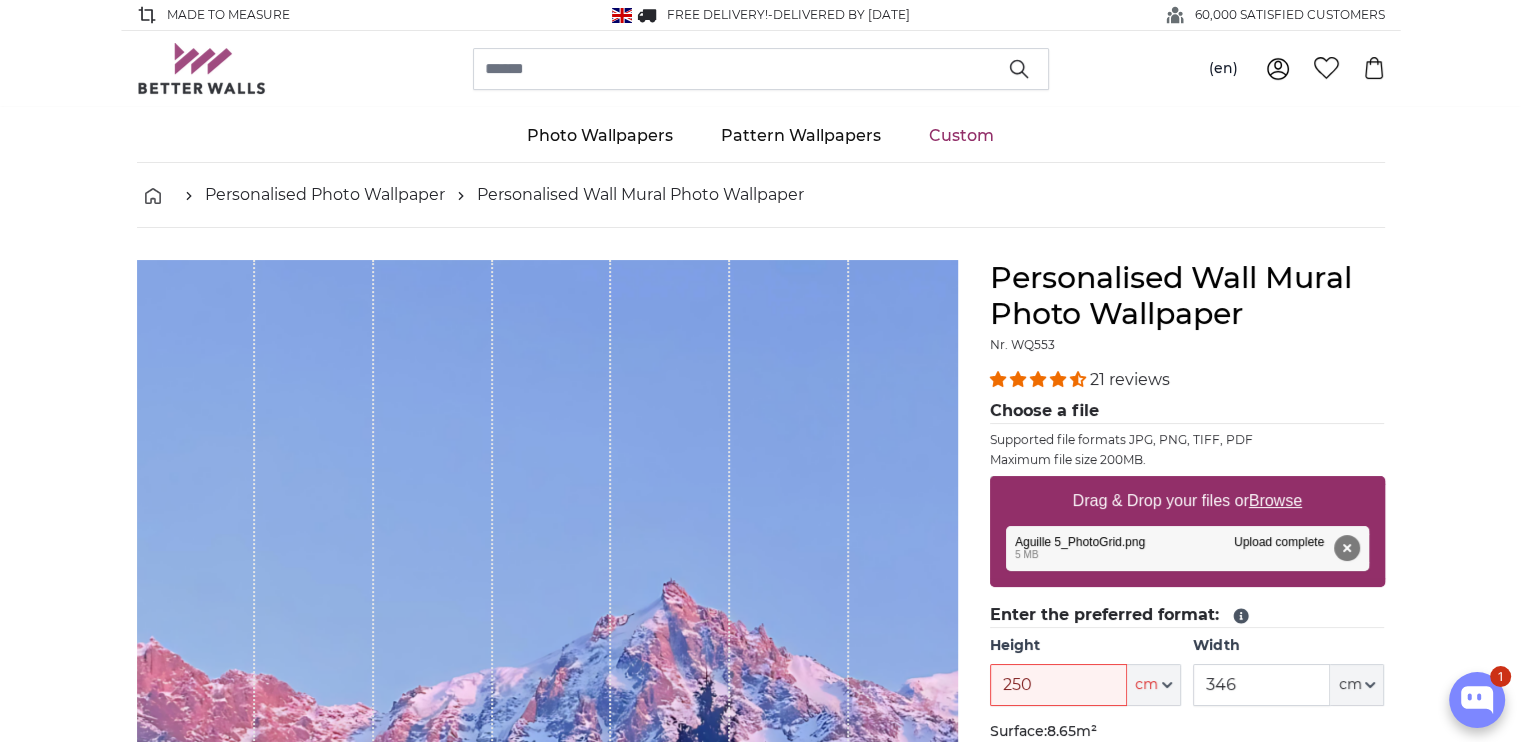 scroll, scrollTop: 0, scrollLeft: 0, axis: both 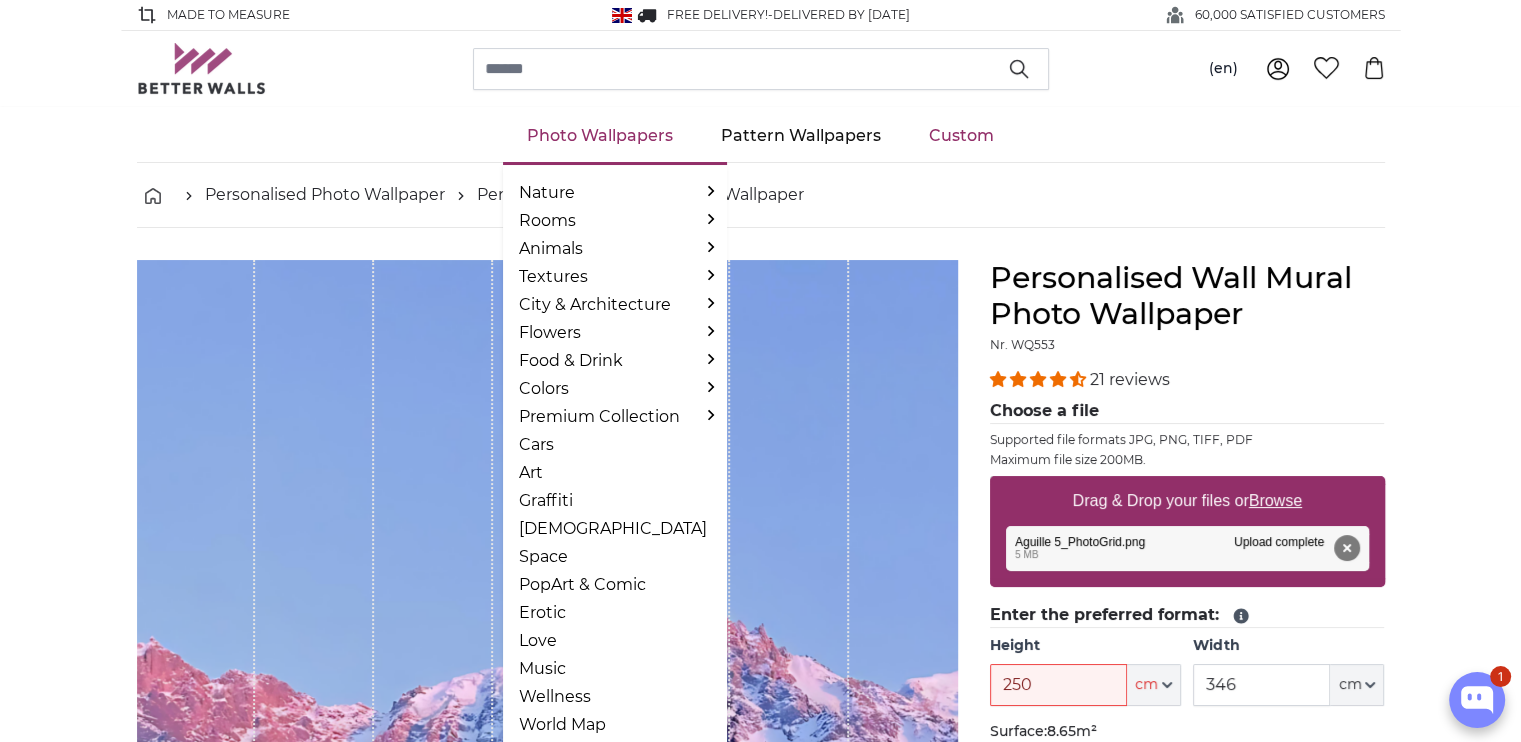 click on "Photo Wallpapers" at bounding box center (600, 136) 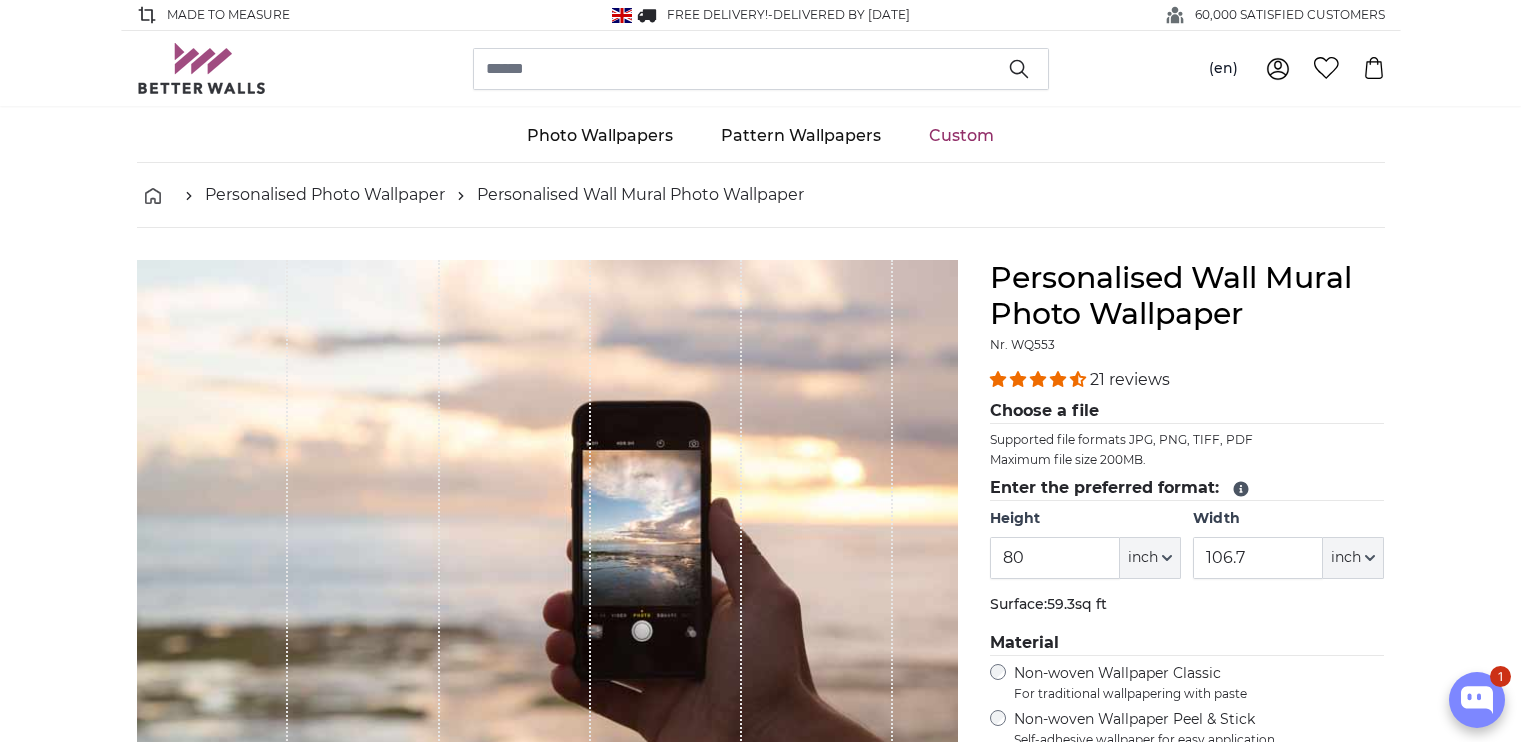 scroll, scrollTop: 0, scrollLeft: 0, axis: both 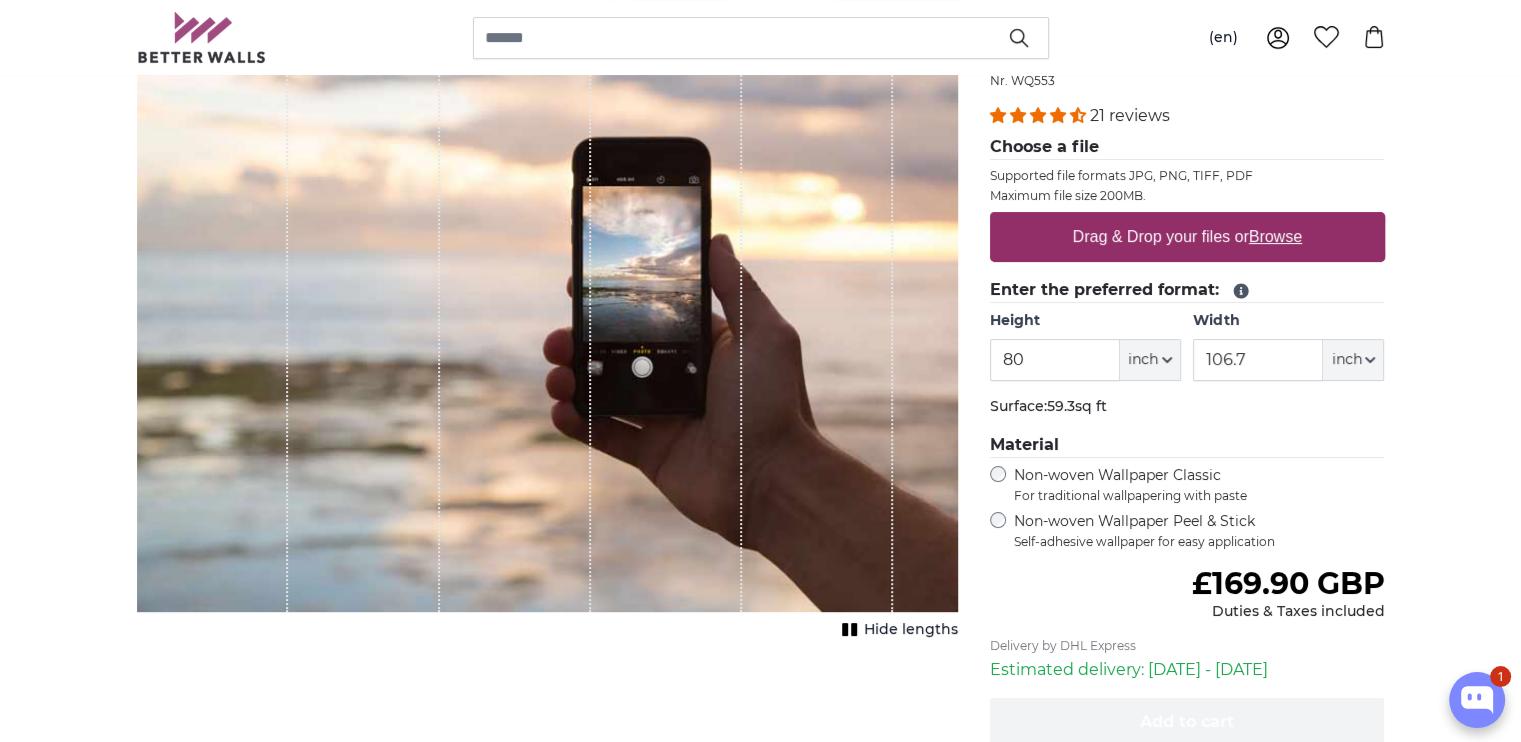 click on "Browse" at bounding box center (1275, 236) 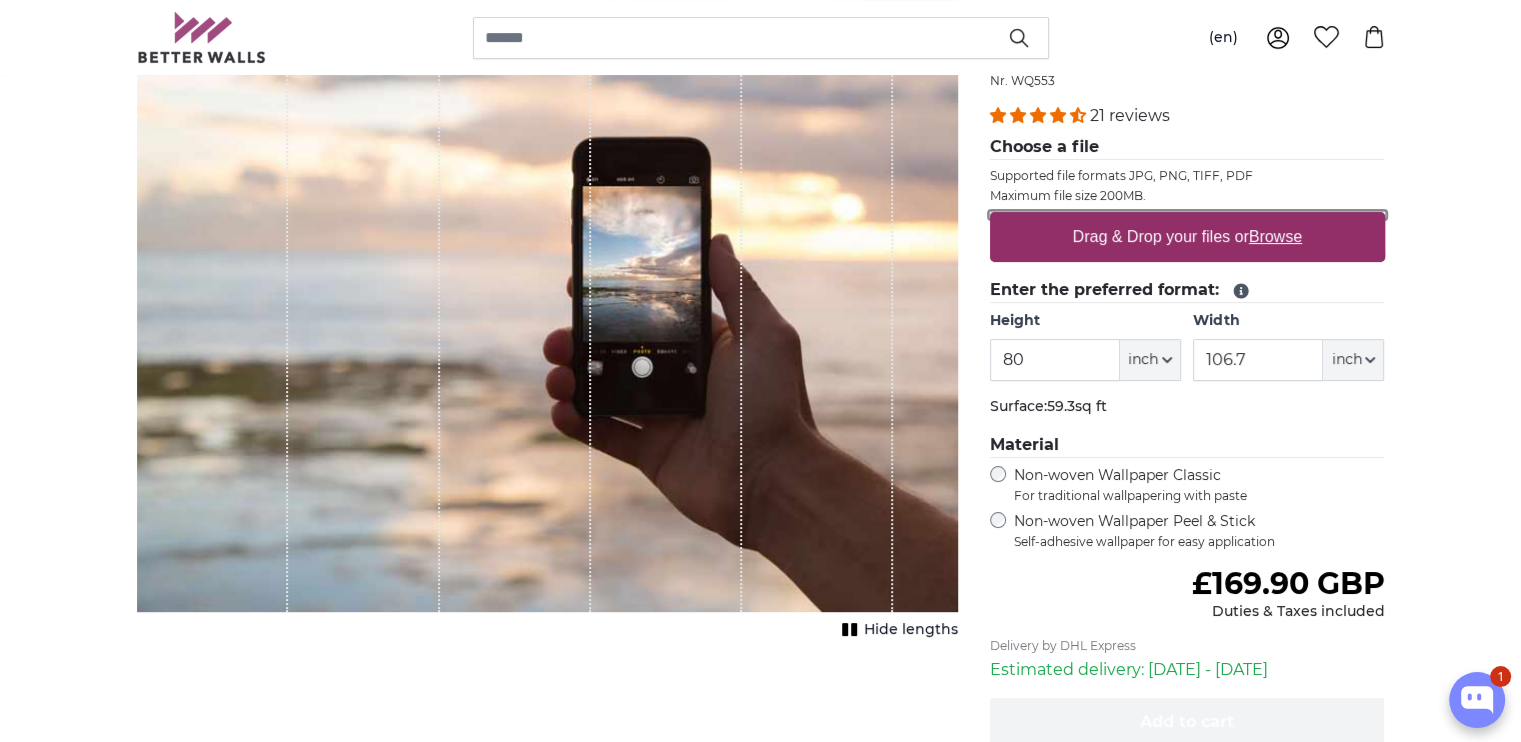 click on "Drag & Drop your files or  Browse" at bounding box center (1187, 215) 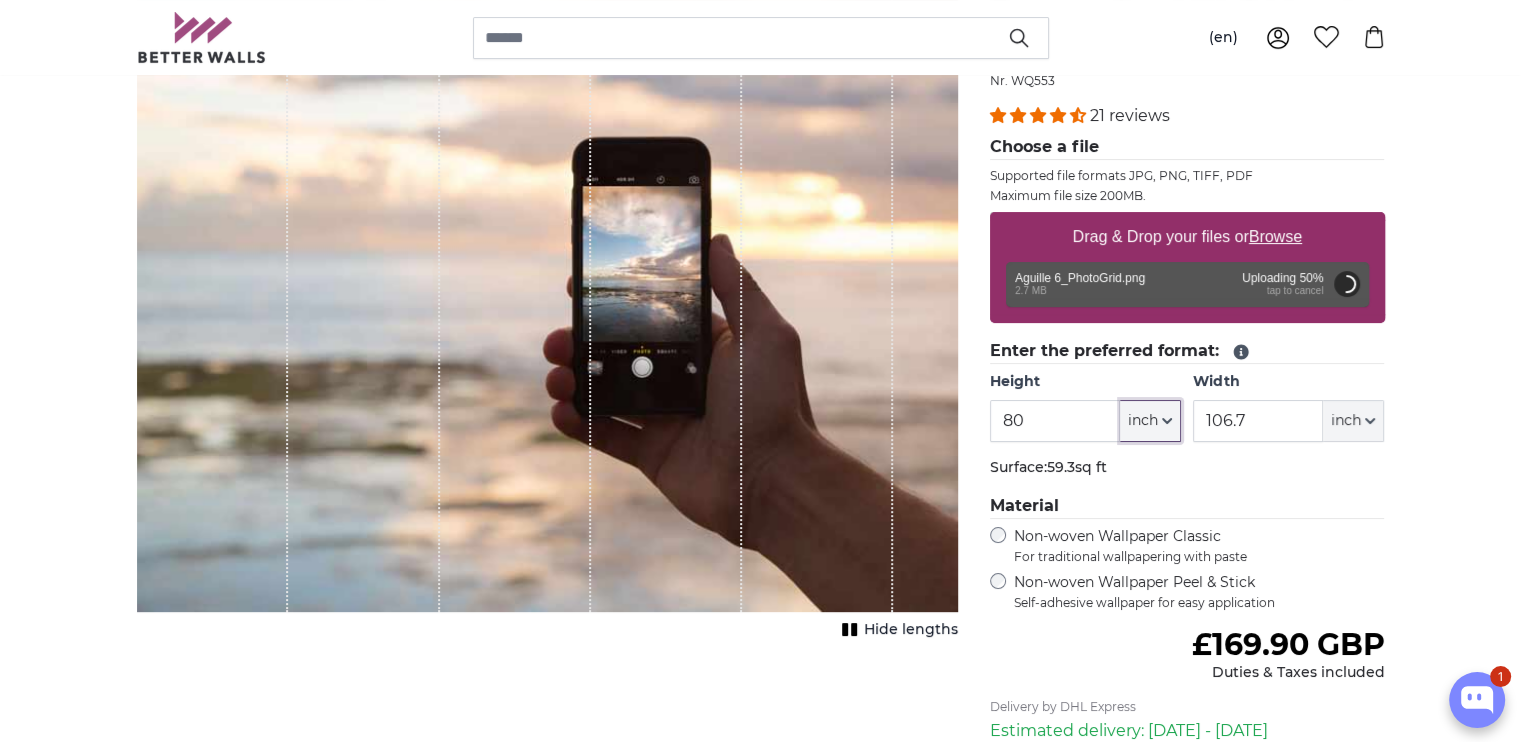 click 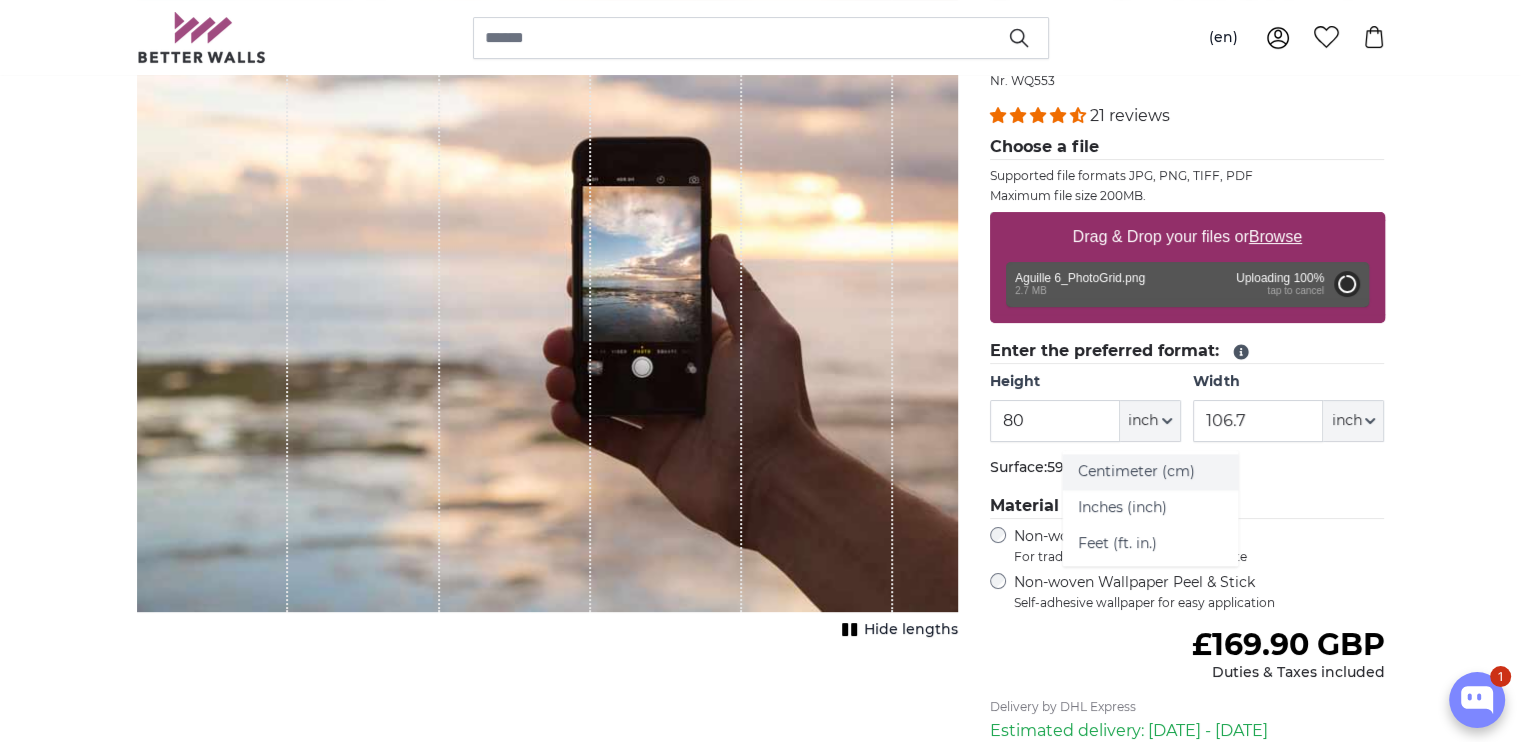 click on "Centimeter (cm)" 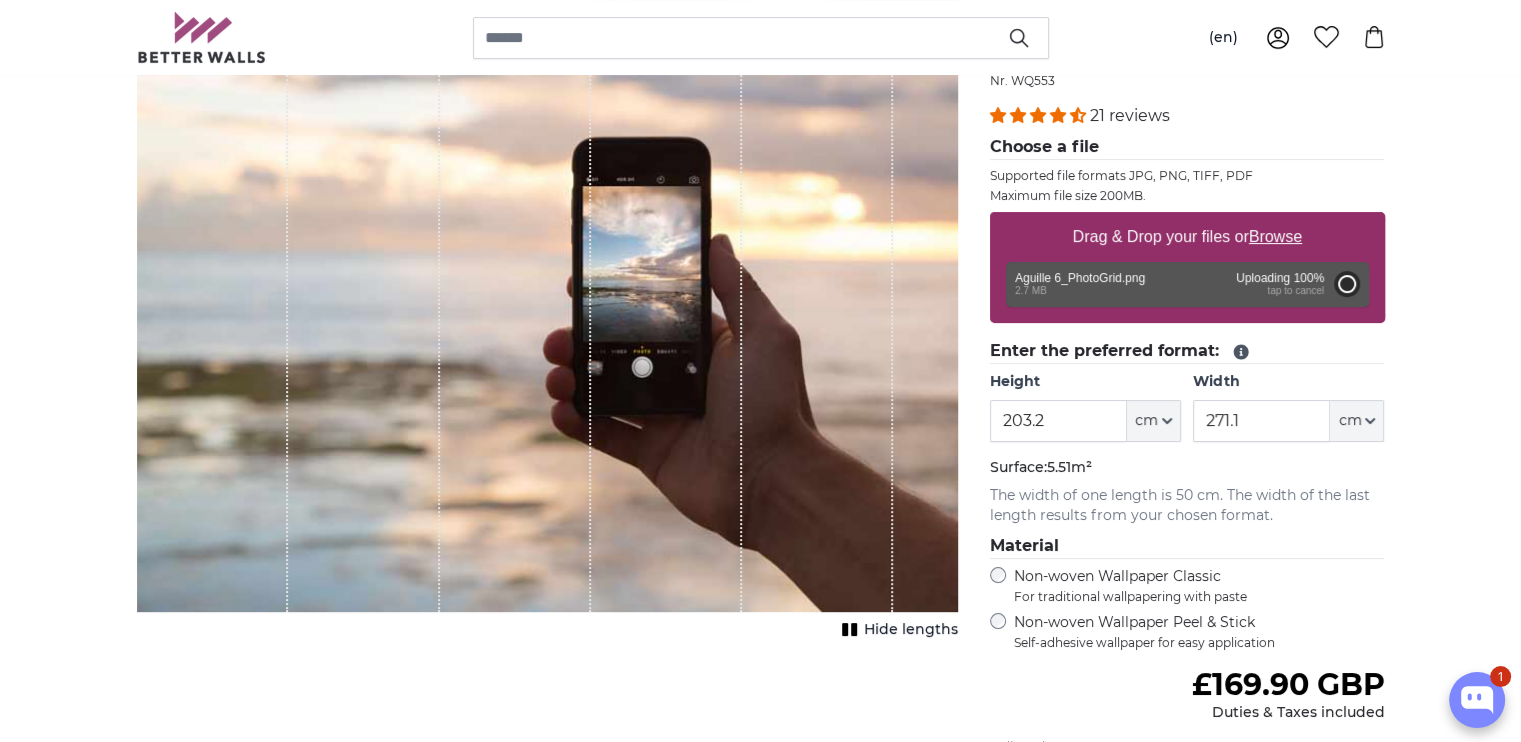 type on "134" 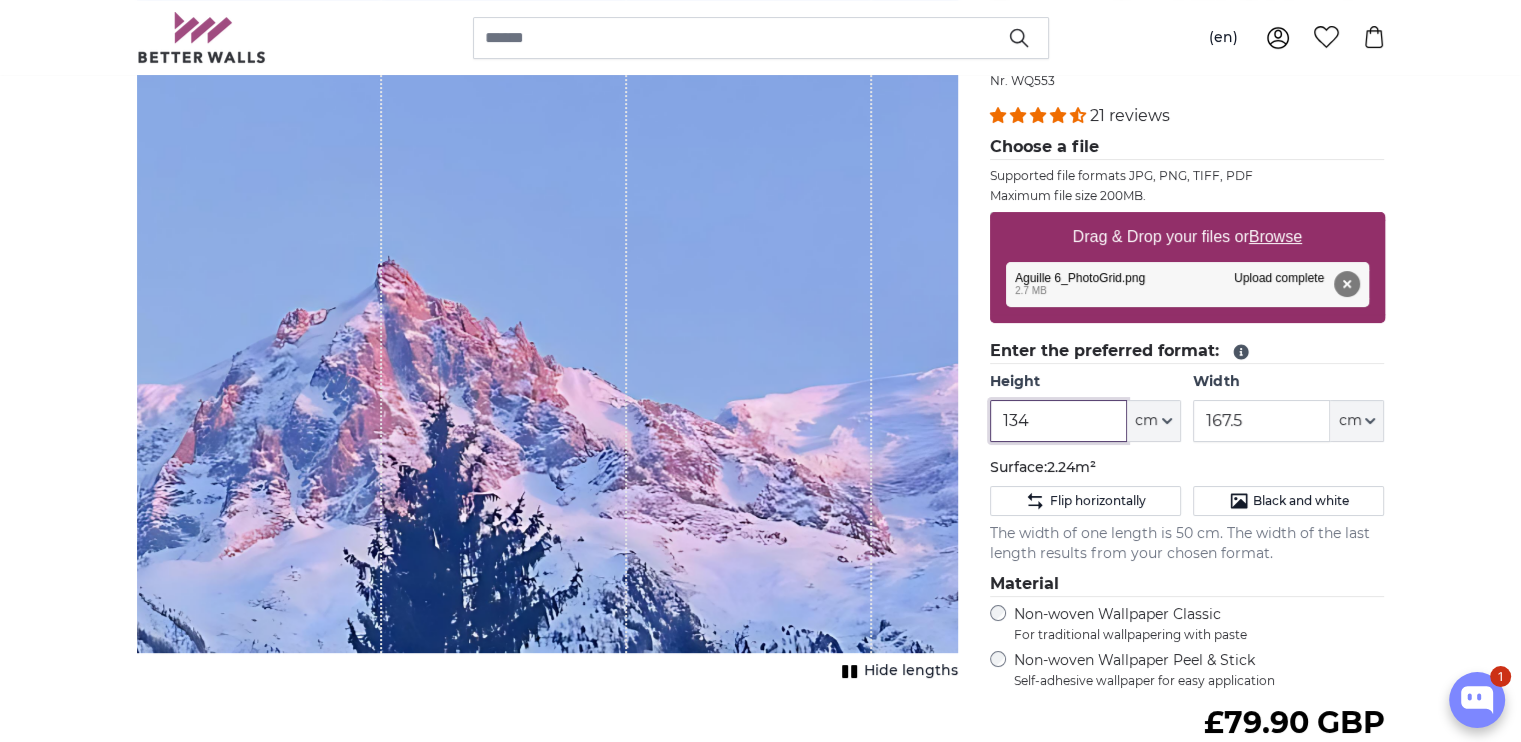 click on "134" at bounding box center (1058, 421) 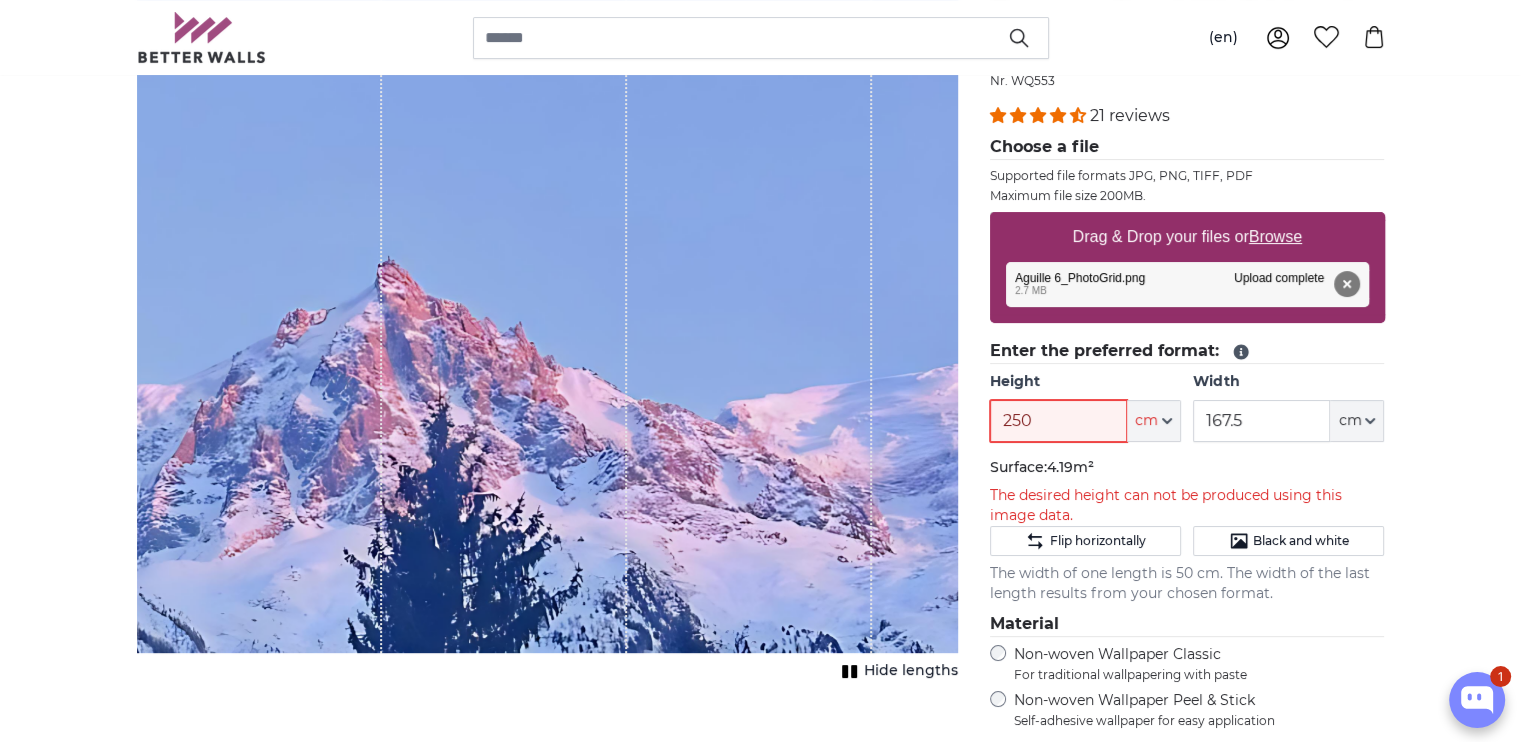 type on "250" 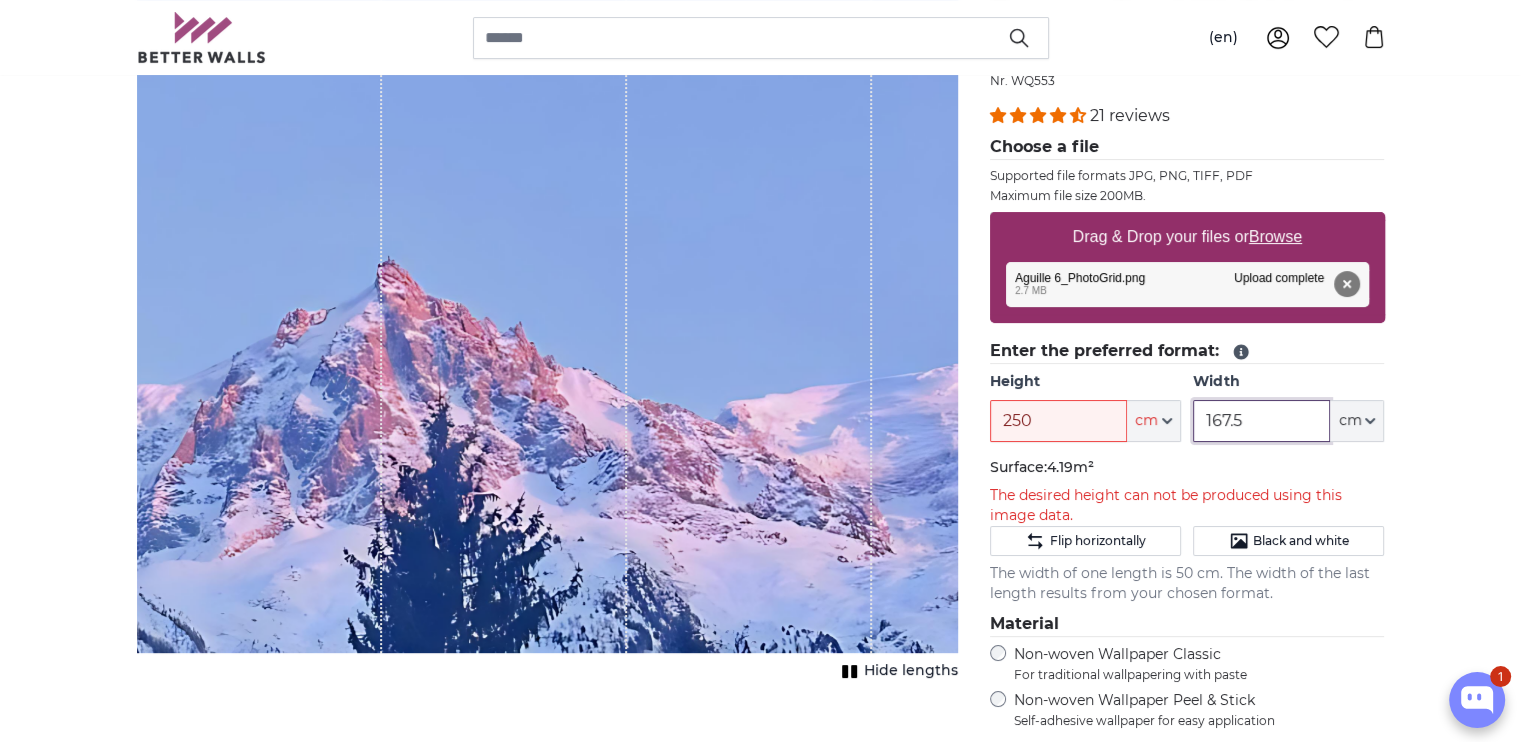 click on "167.5" at bounding box center [1261, 421] 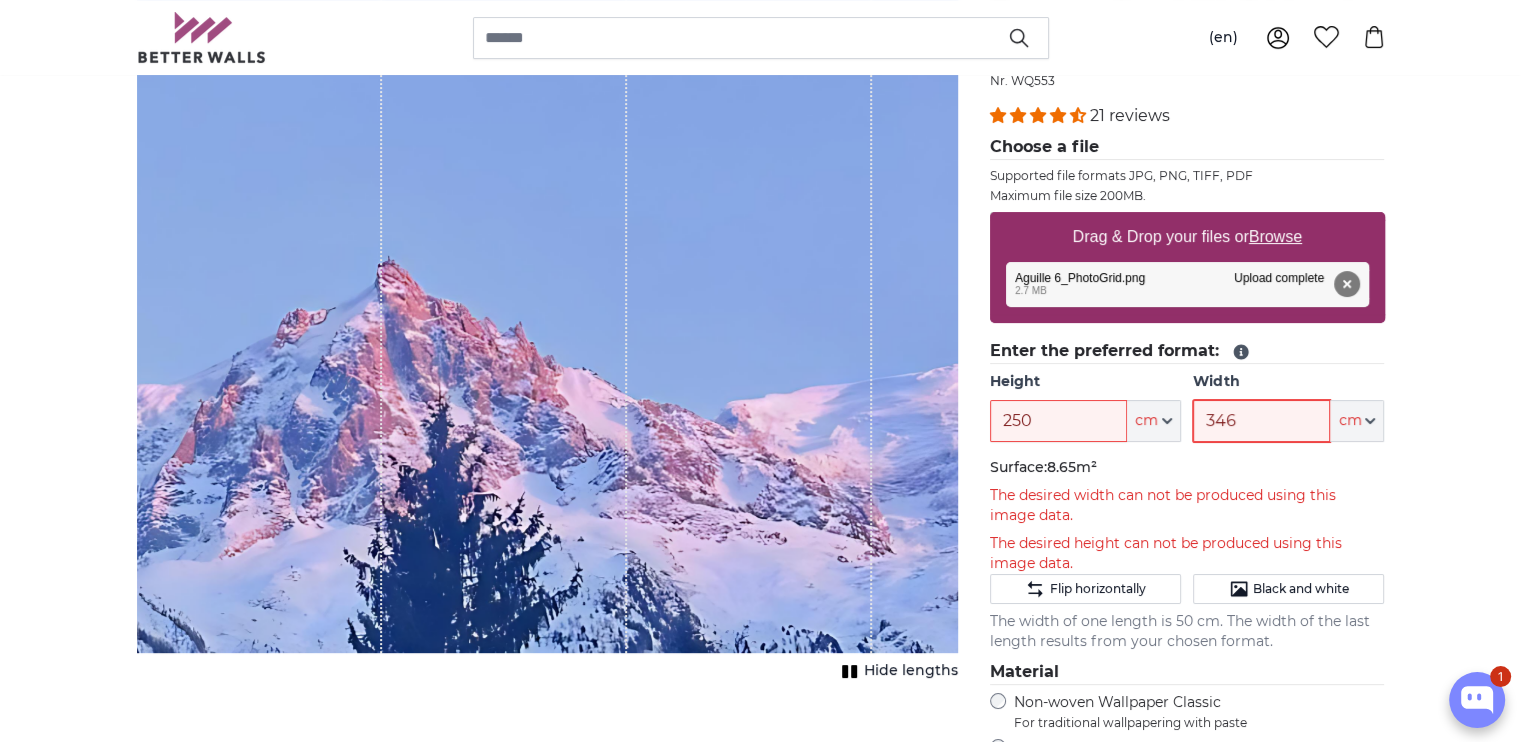 type on "346" 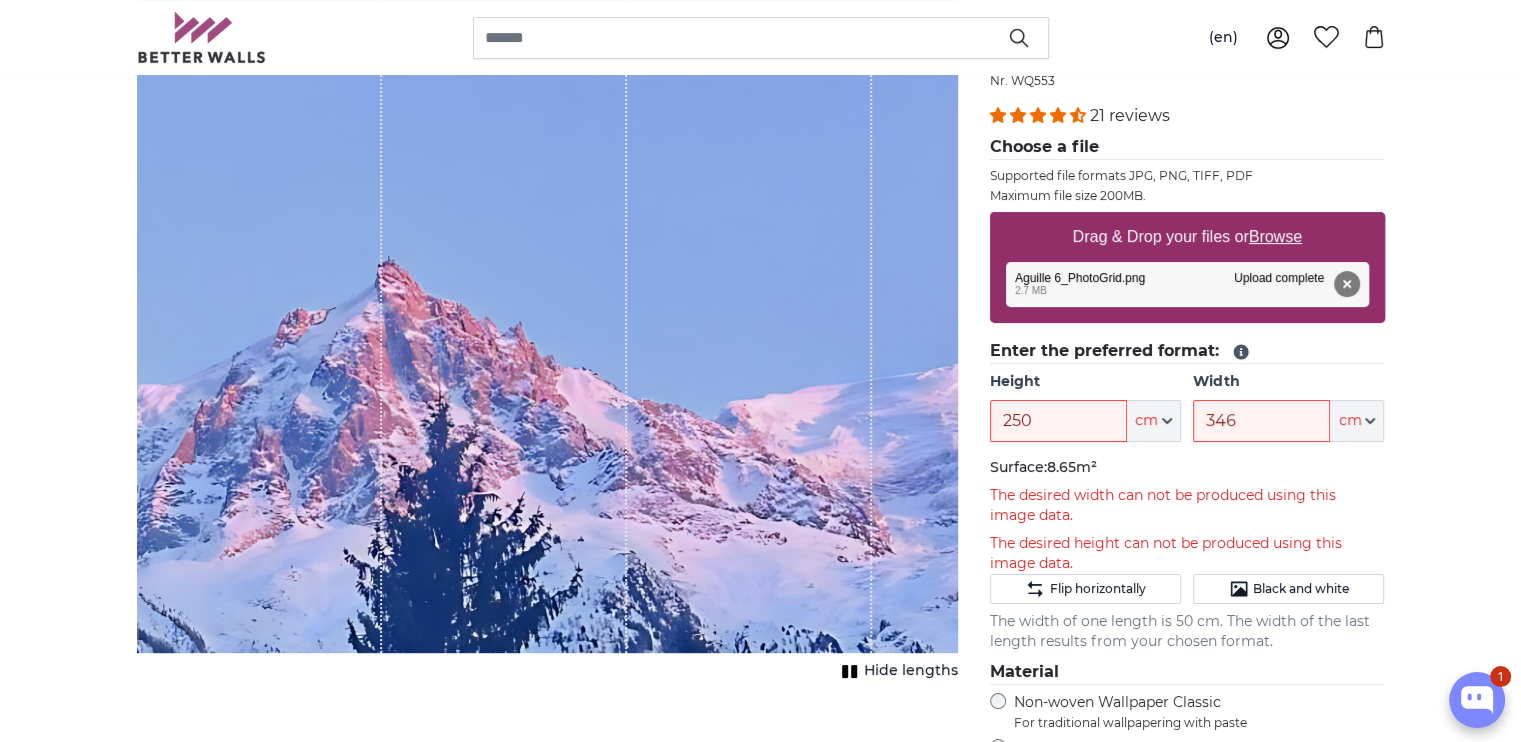 click on "Personalised Photo Wallpaper
Personalised Wall Mural Photo Wallpaper
Personalised Wall Mural Photo Wallpaper
Cancel
Crop image" at bounding box center (760, 2404) 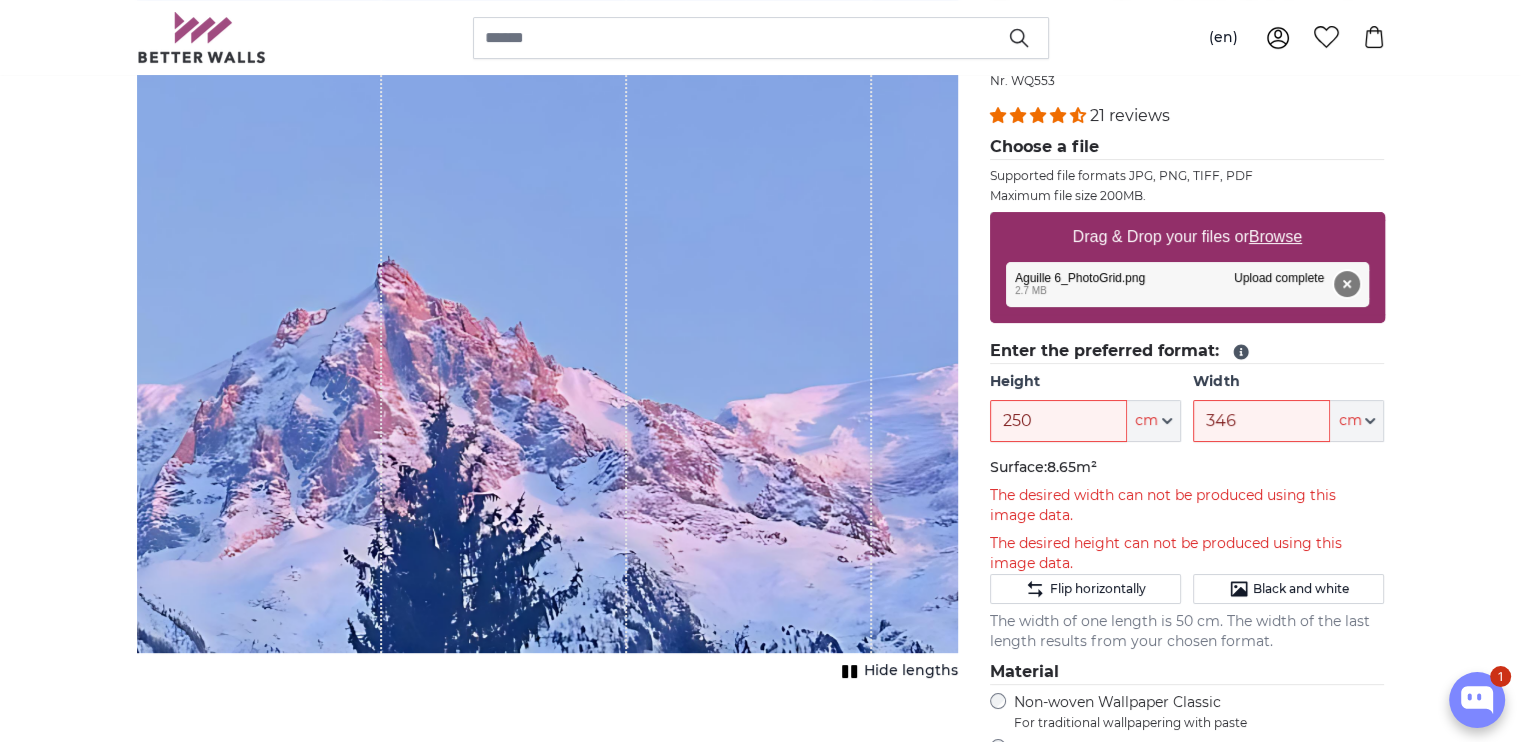 click on "Remove" at bounding box center [1346, 284] 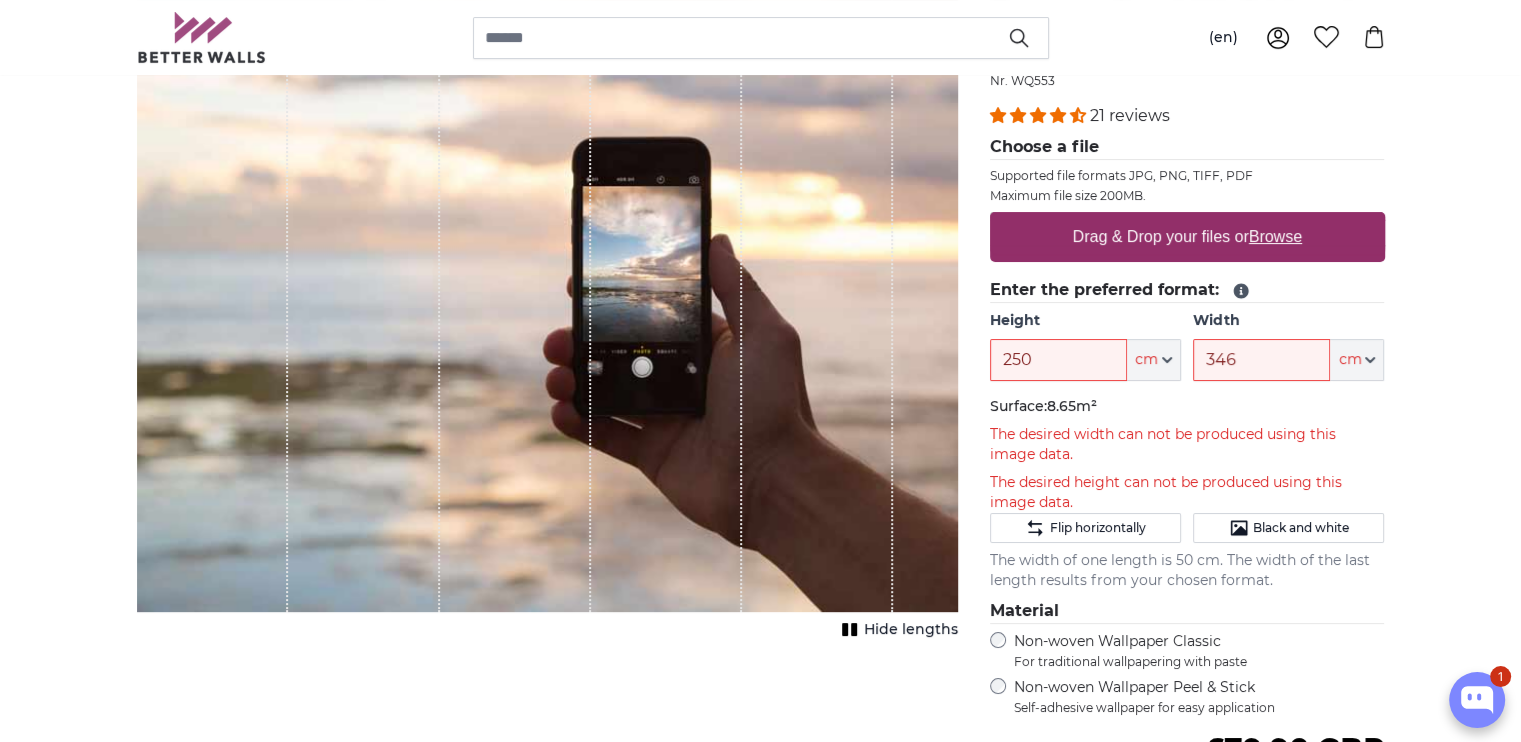 click on "Browse" at bounding box center [1275, 236] 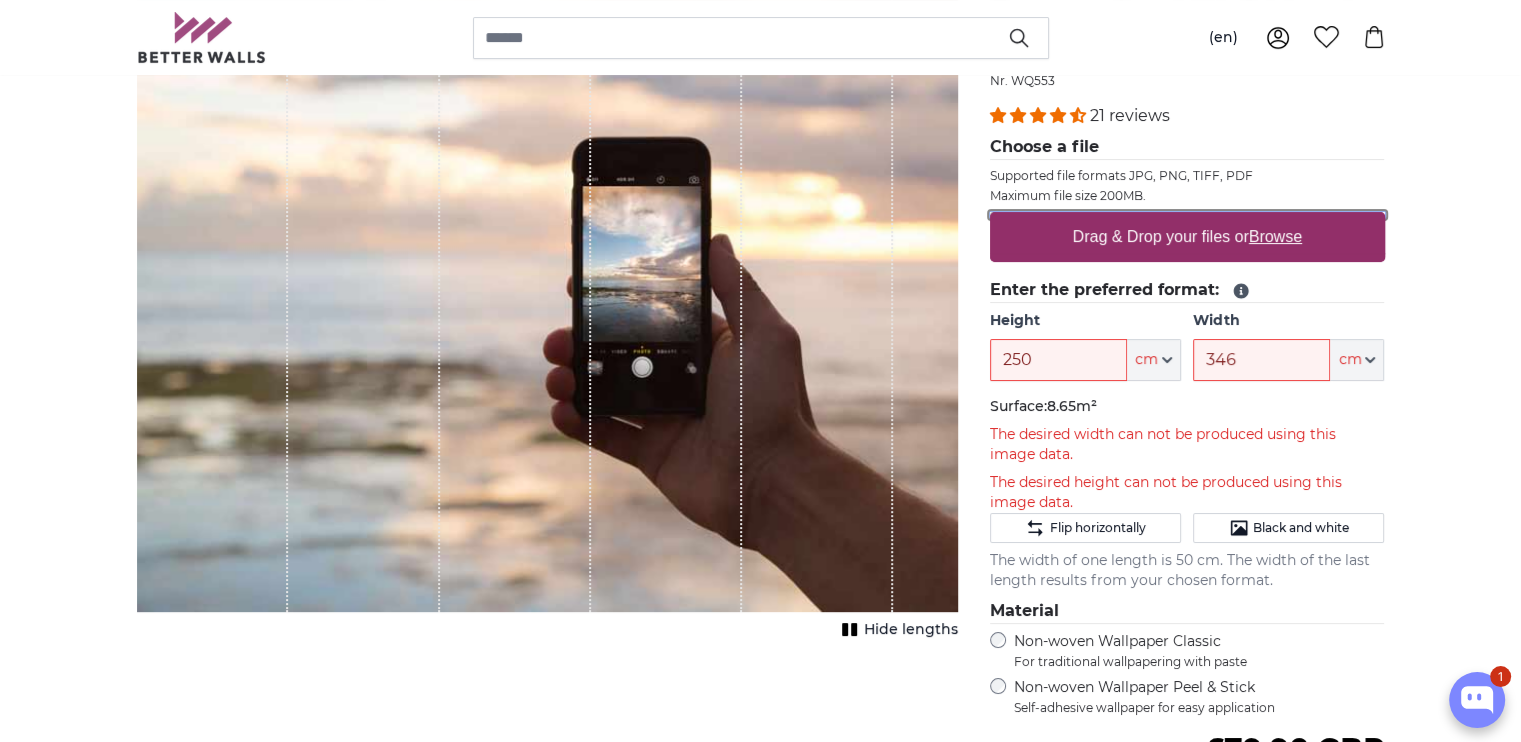 type on "**********" 